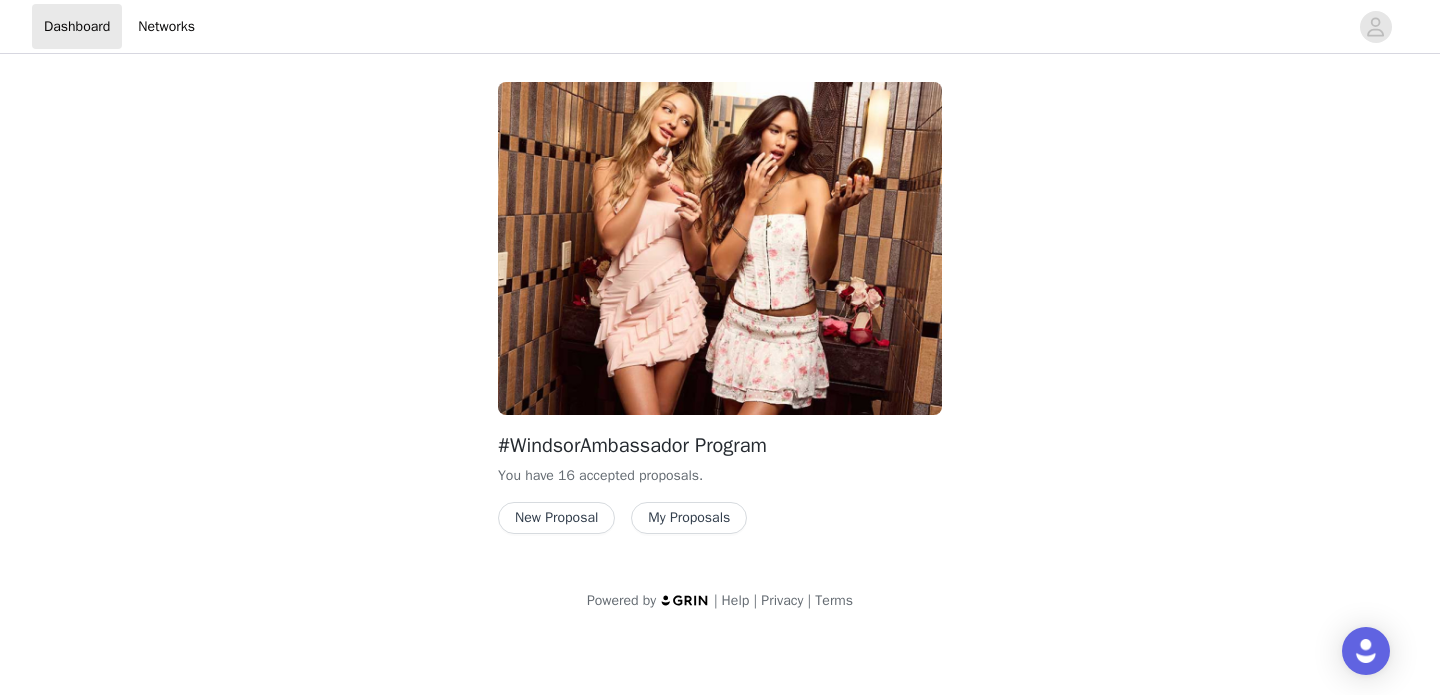 scroll, scrollTop: 0, scrollLeft: 0, axis: both 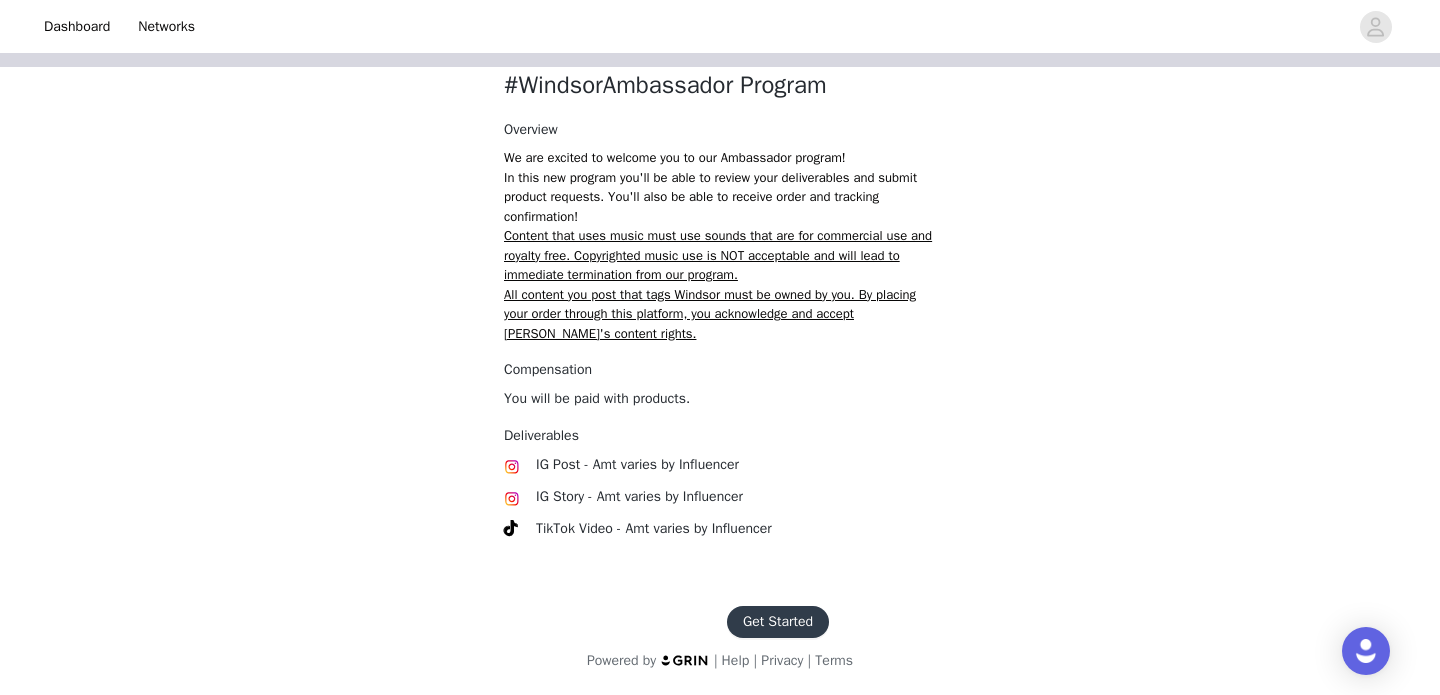 click on "Get Started" at bounding box center [778, 622] 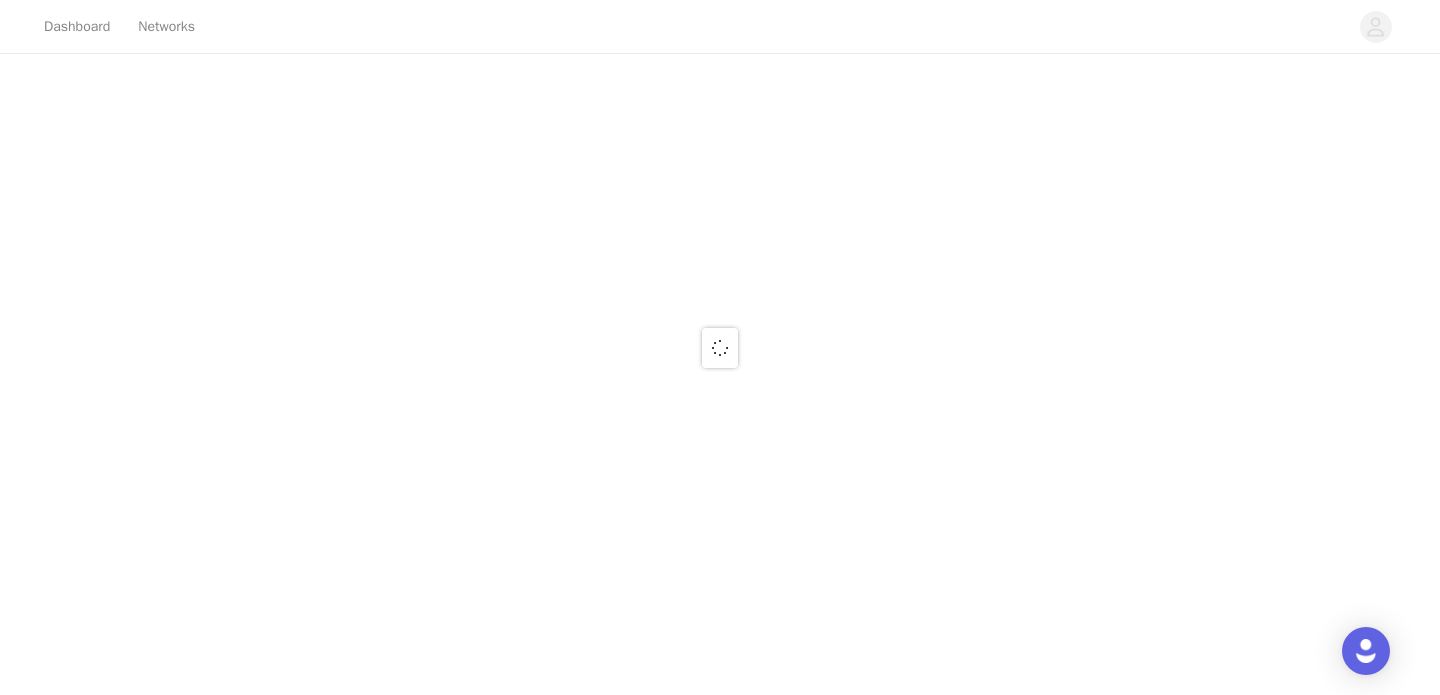 scroll, scrollTop: 0, scrollLeft: 0, axis: both 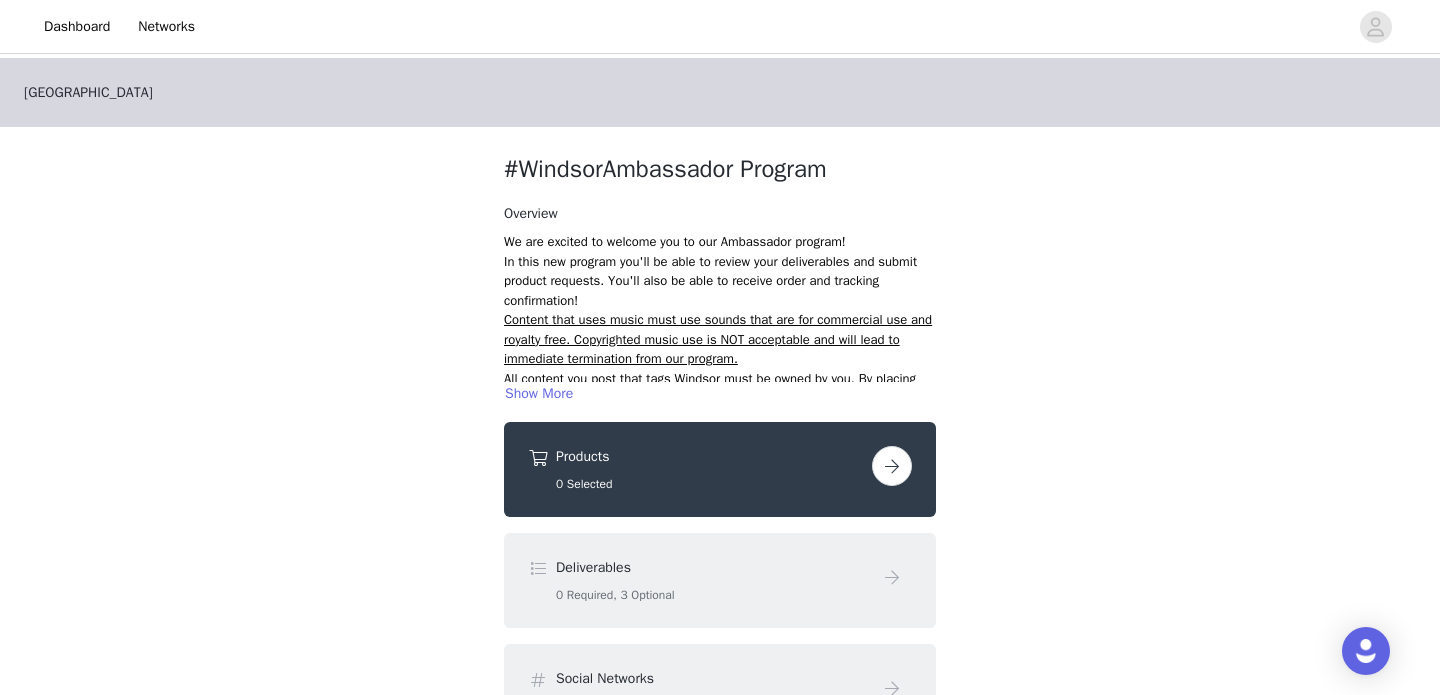 click at bounding box center [892, 466] 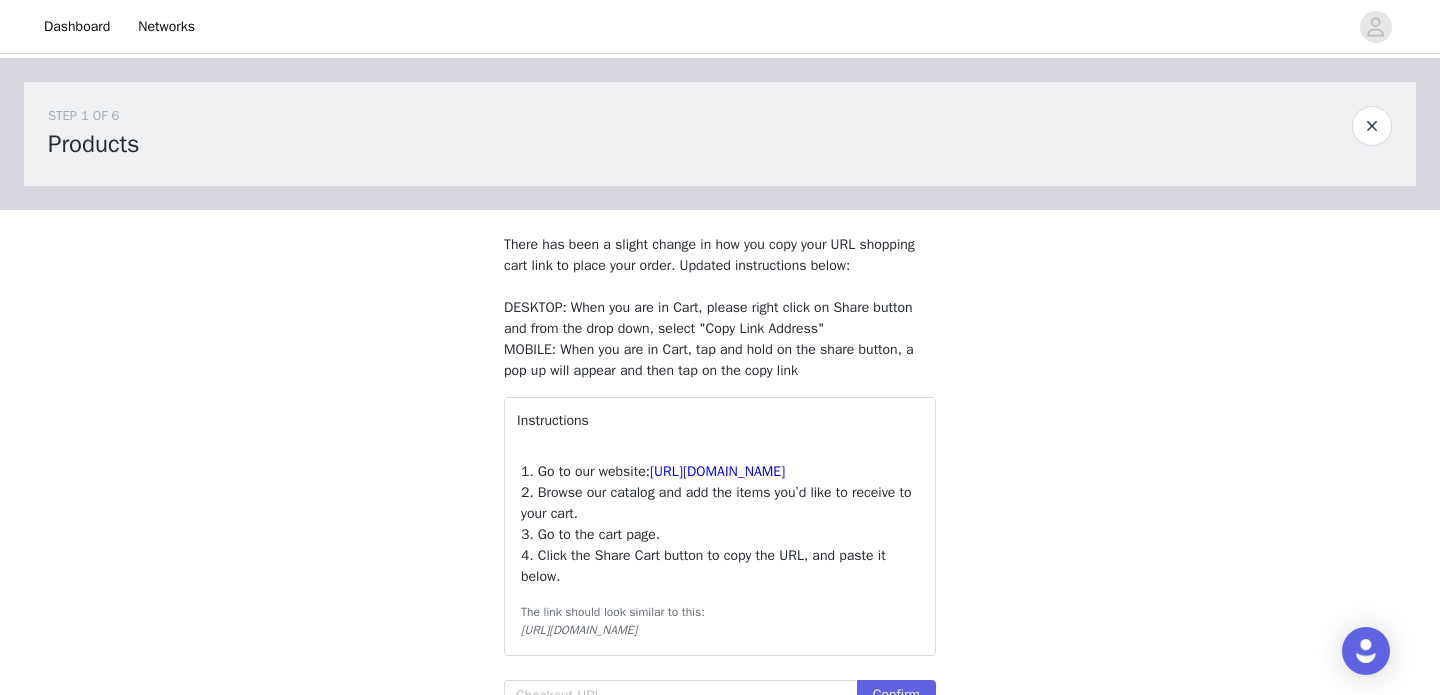 scroll, scrollTop: 292, scrollLeft: 0, axis: vertical 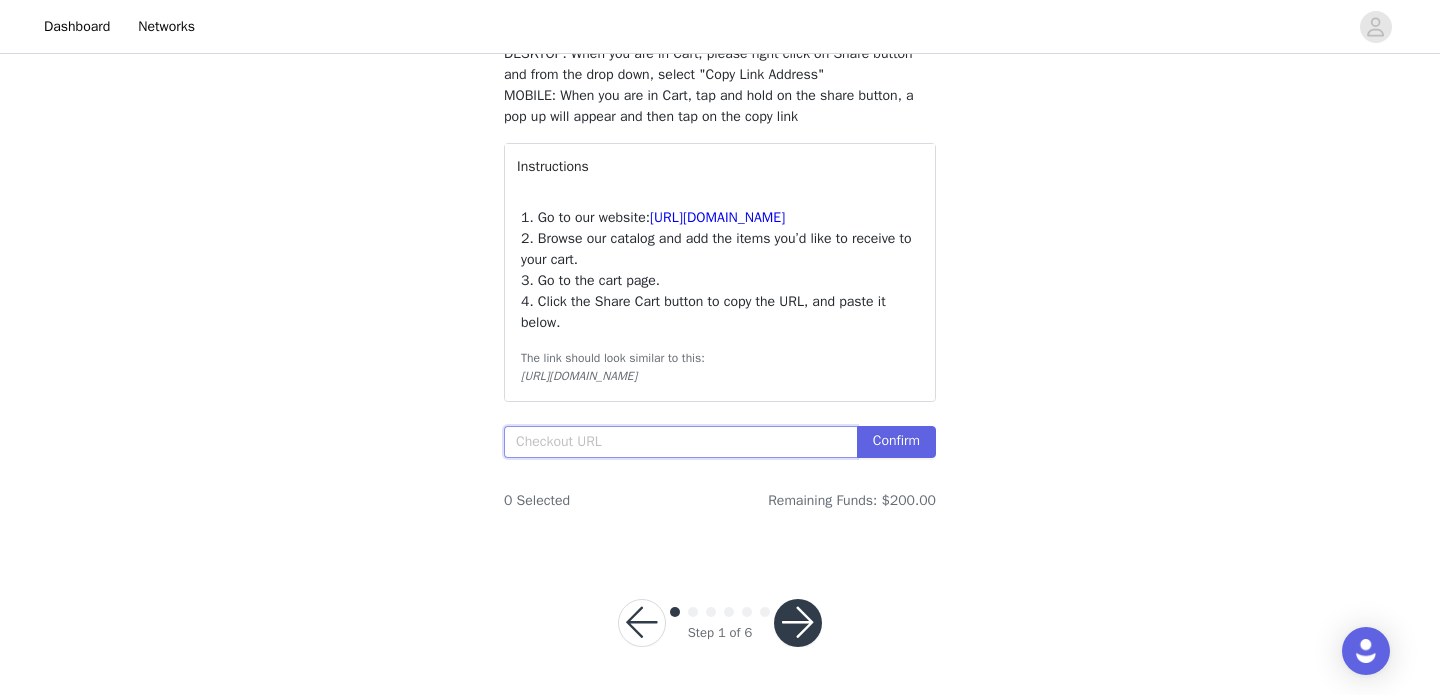 paste on "[URL][DOMAIN_NAME]" 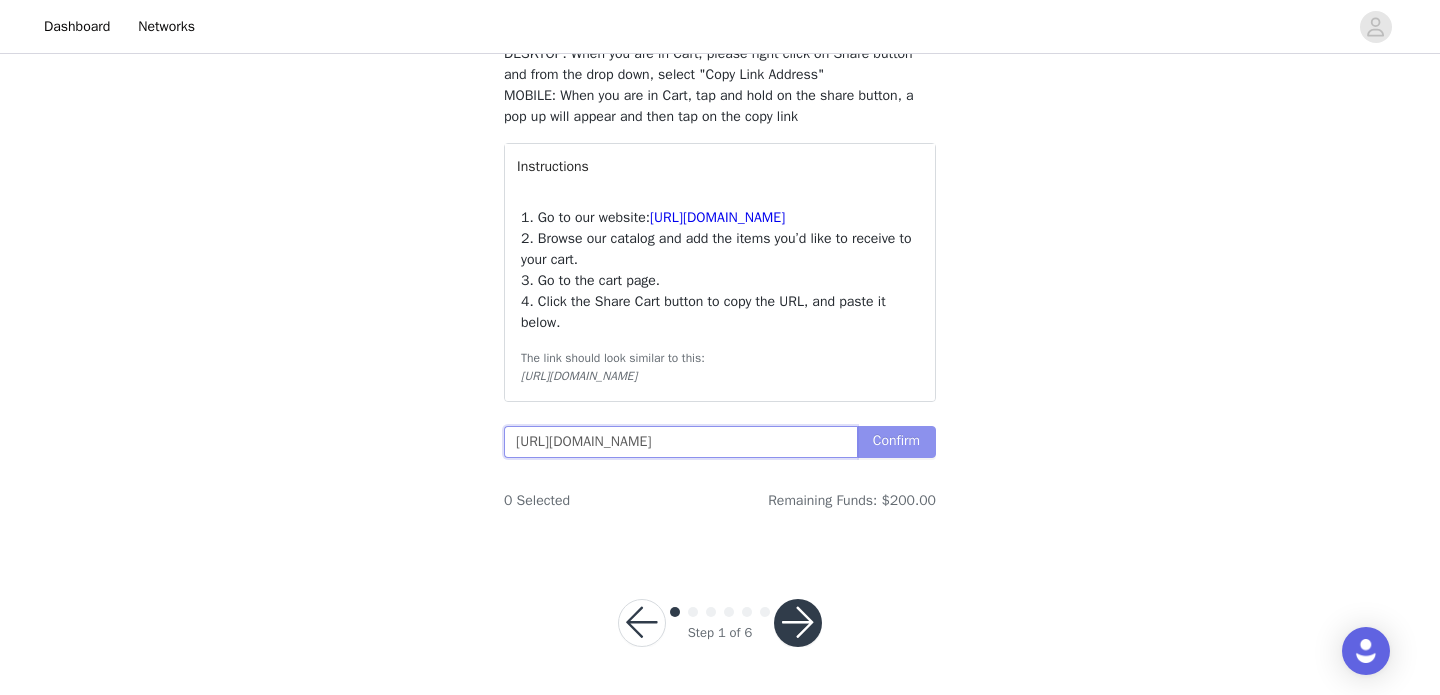 type on "[URL][DOMAIN_NAME]" 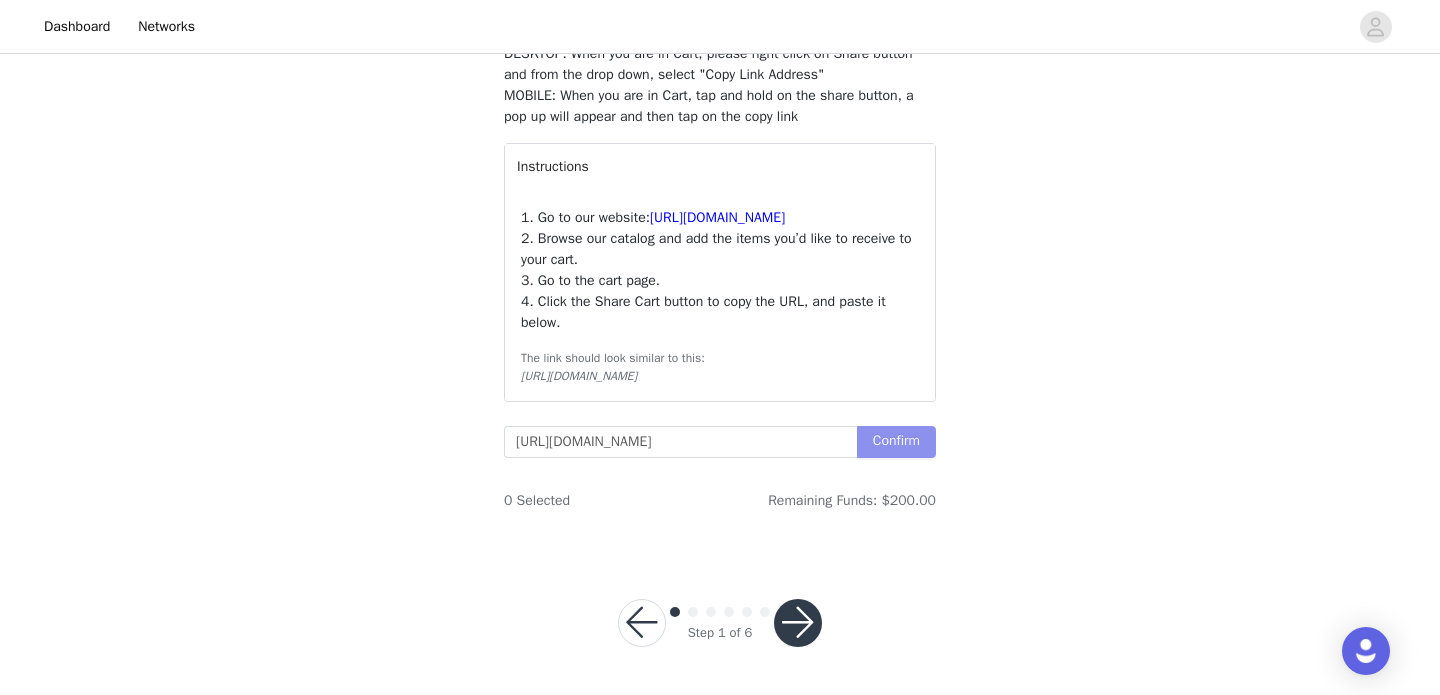 click on "Confirm" at bounding box center [896, 442] 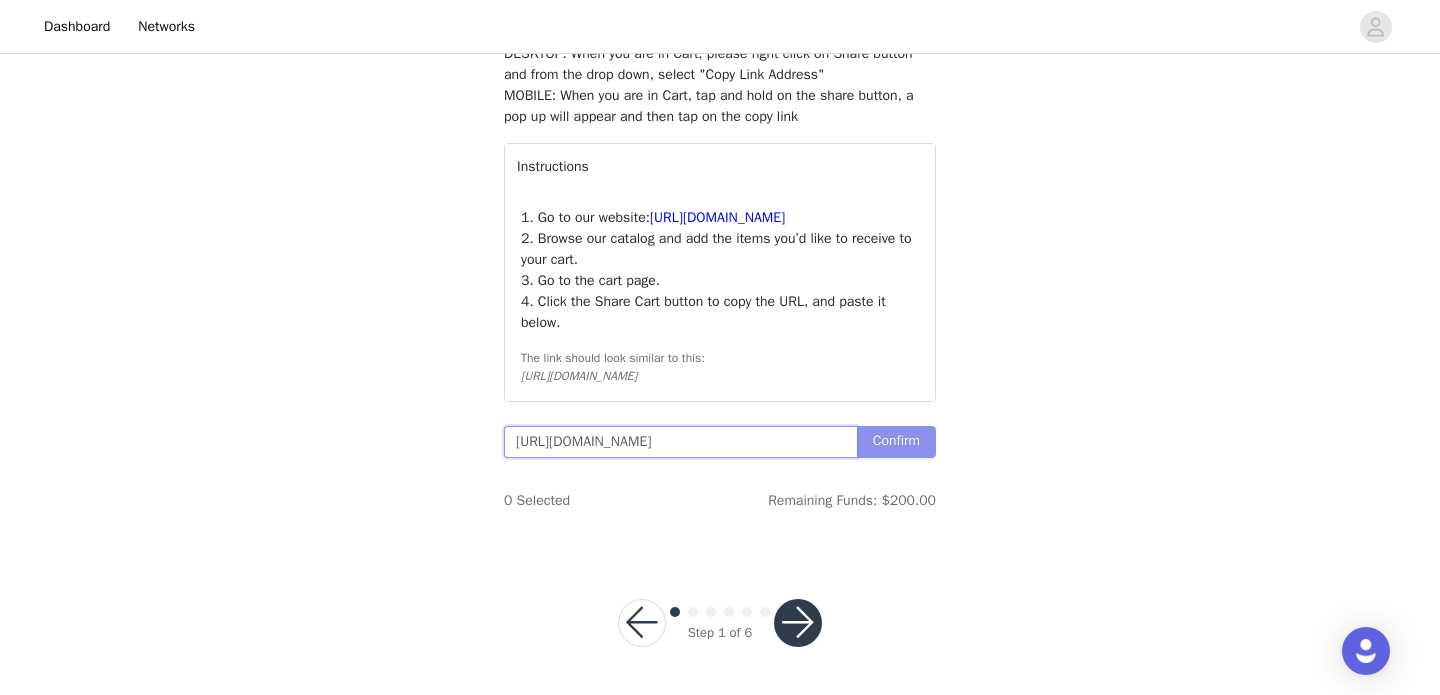 scroll, scrollTop: 0, scrollLeft: 3036, axis: horizontal 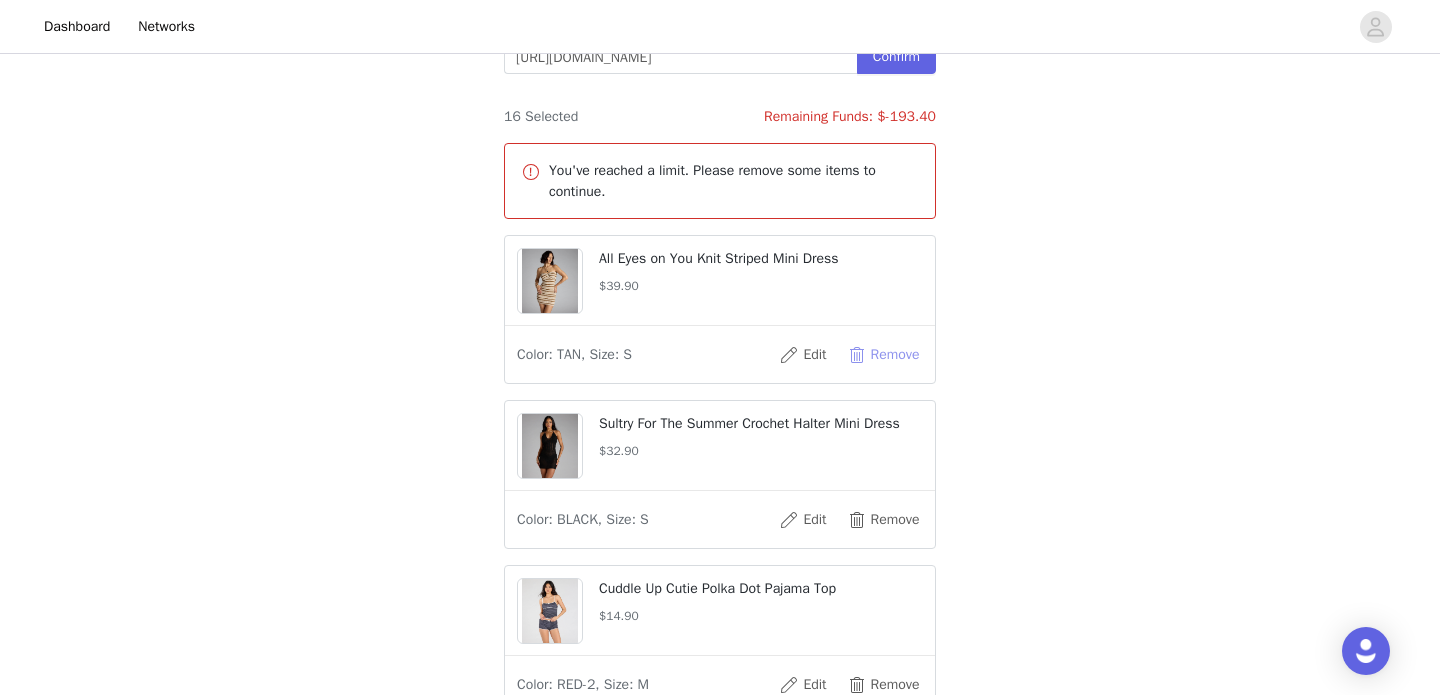 click on "Remove" at bounding box center [883, 355] 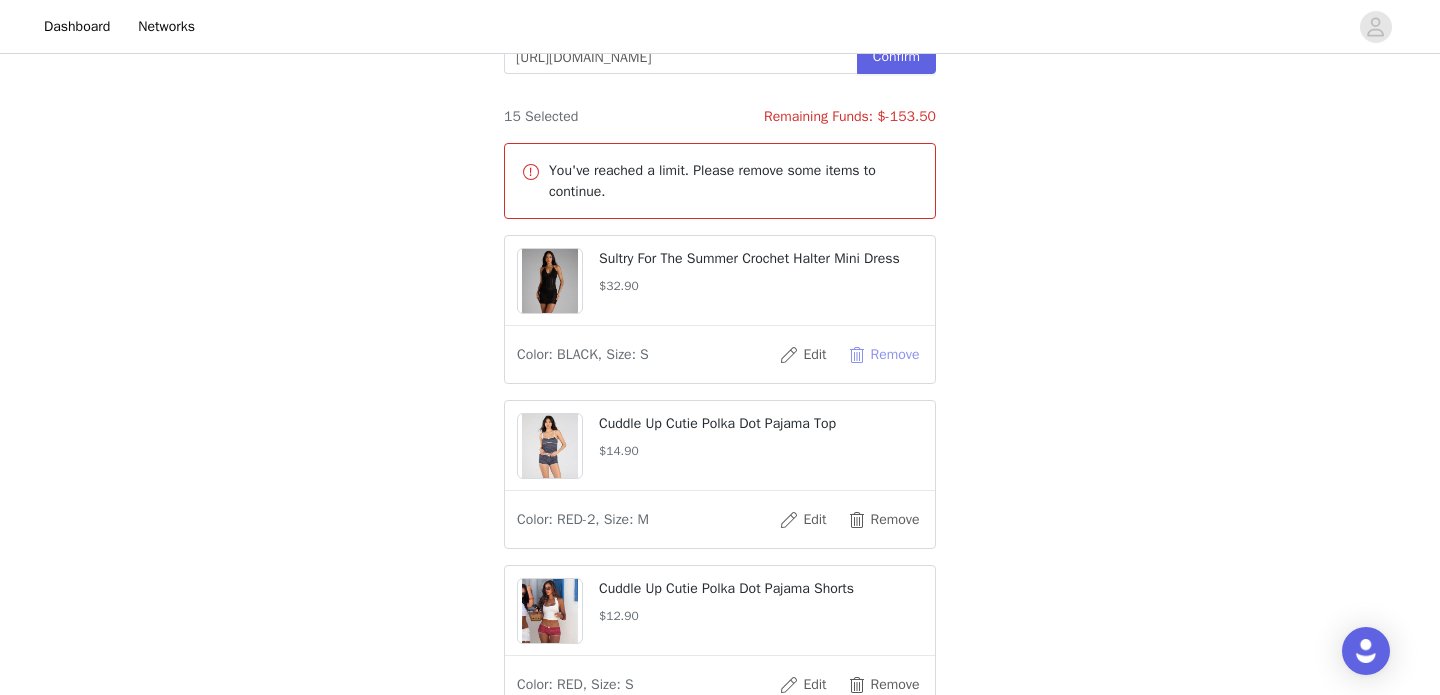 click on "Remove" at bounding box center (883, 355) 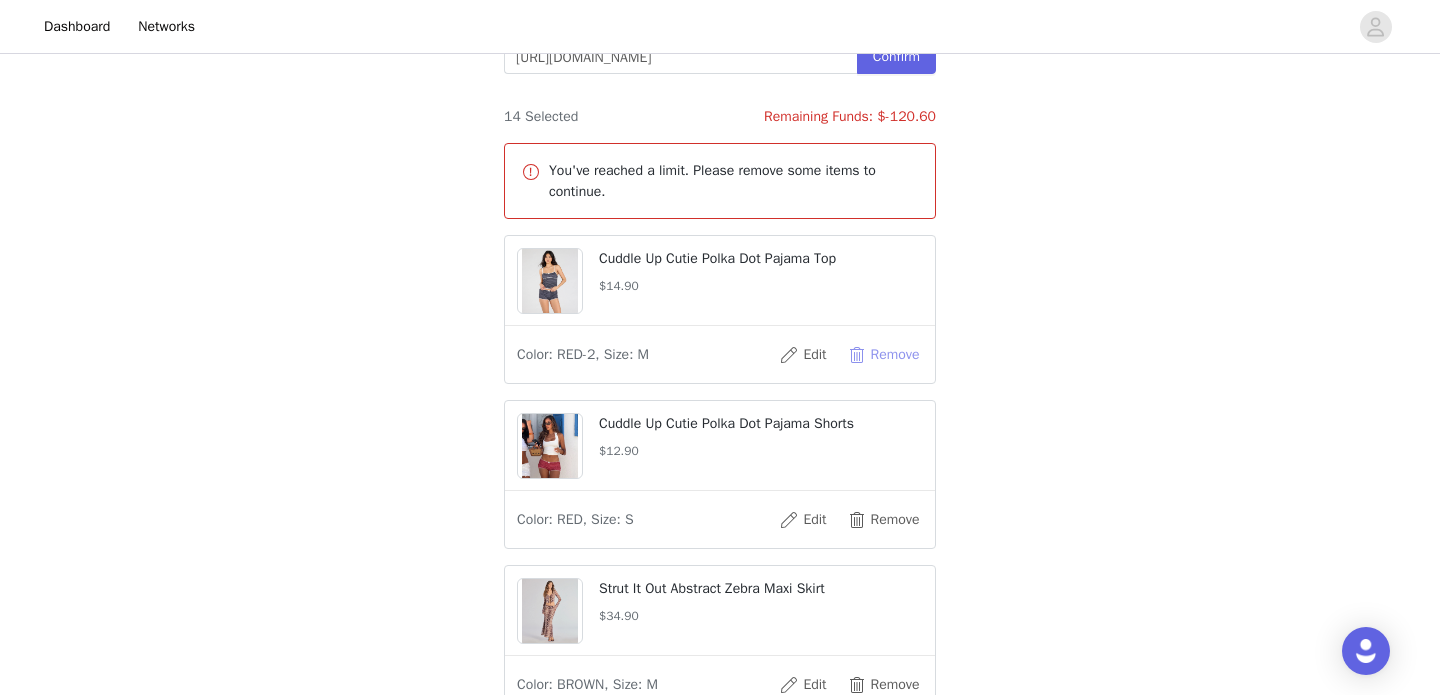 click on "Remove" at bounding box center (883, 355) 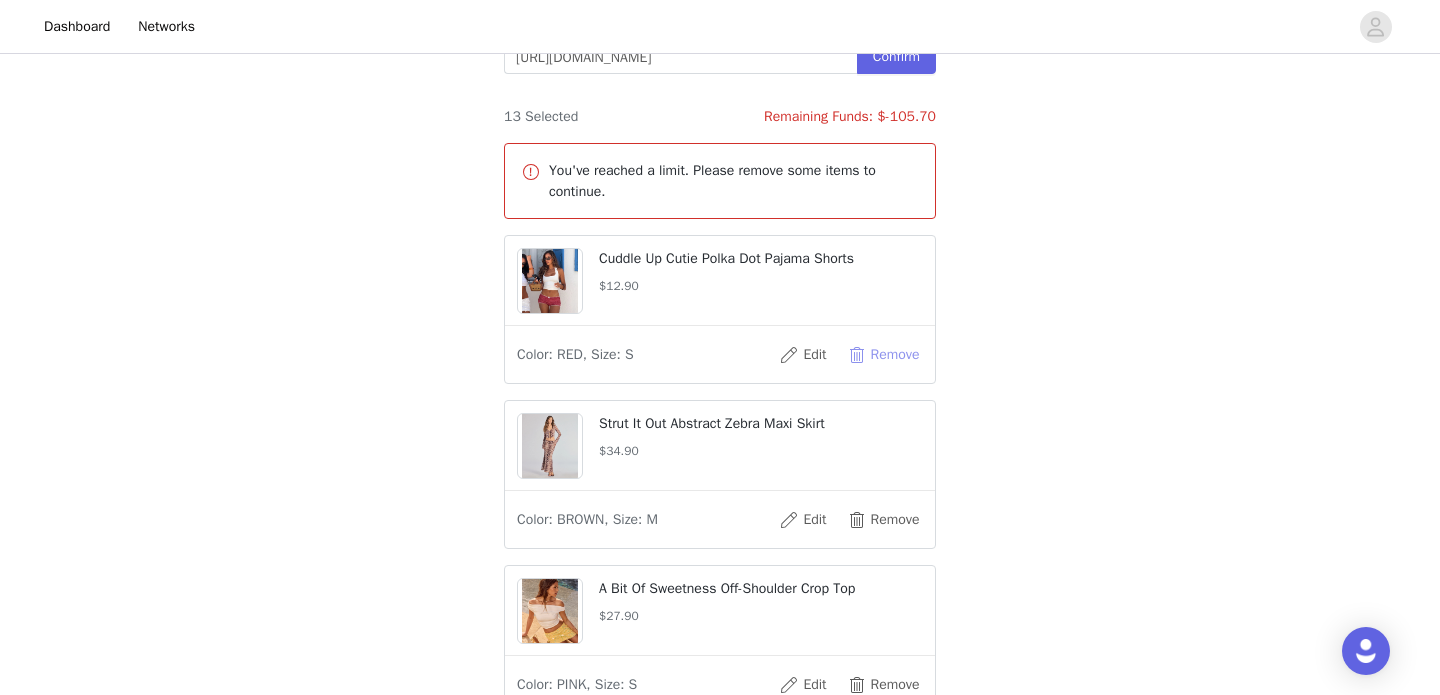 click on "Remove" at bounding box center (883, 355) 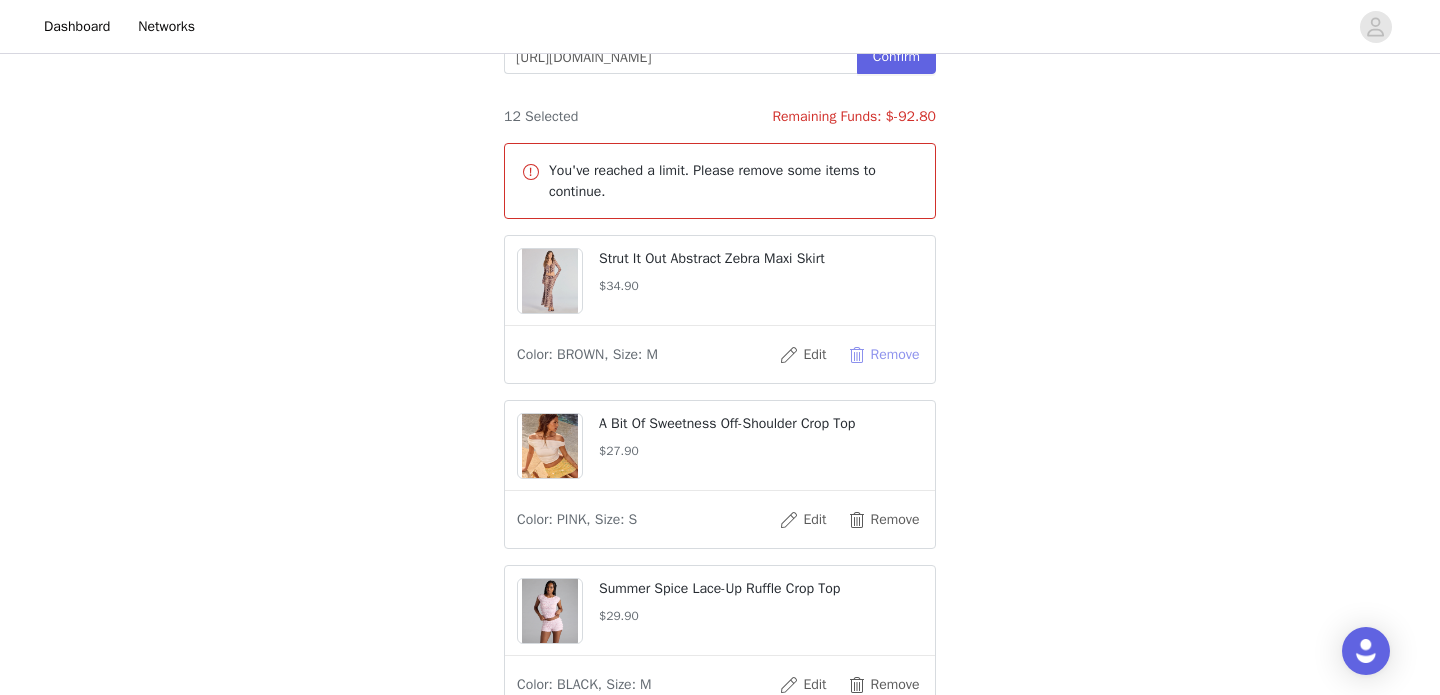 click on "Remove" at bounding box center (883, 355) 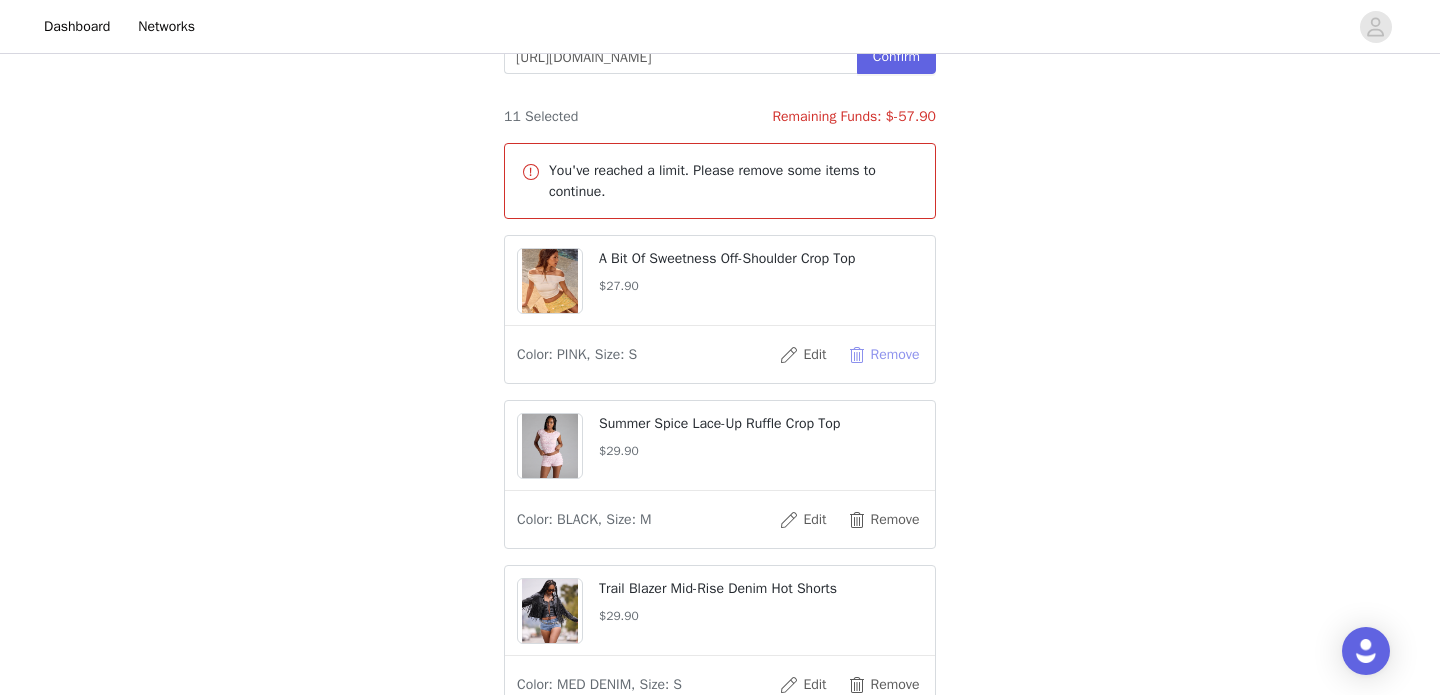 click on "Remove" at bounding box center [883, 355] 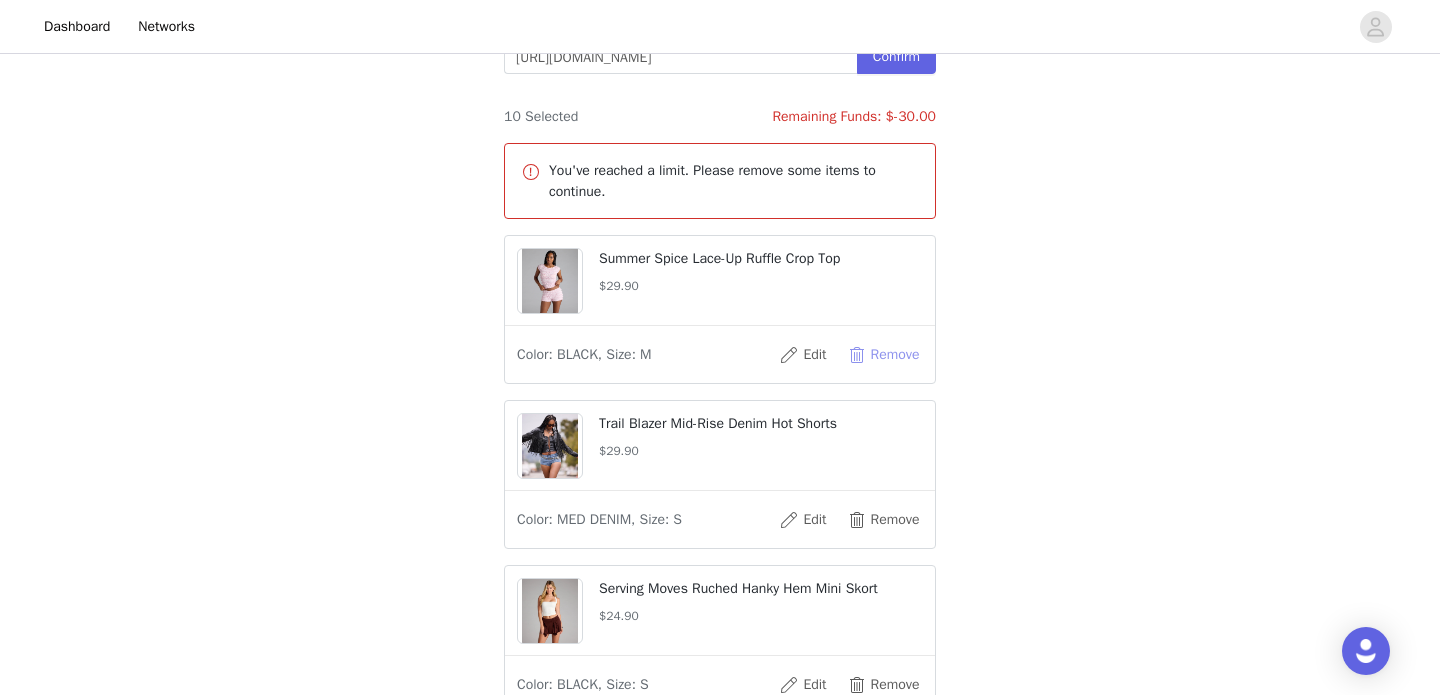 click on "Remove" at bounding box center (883, 355) 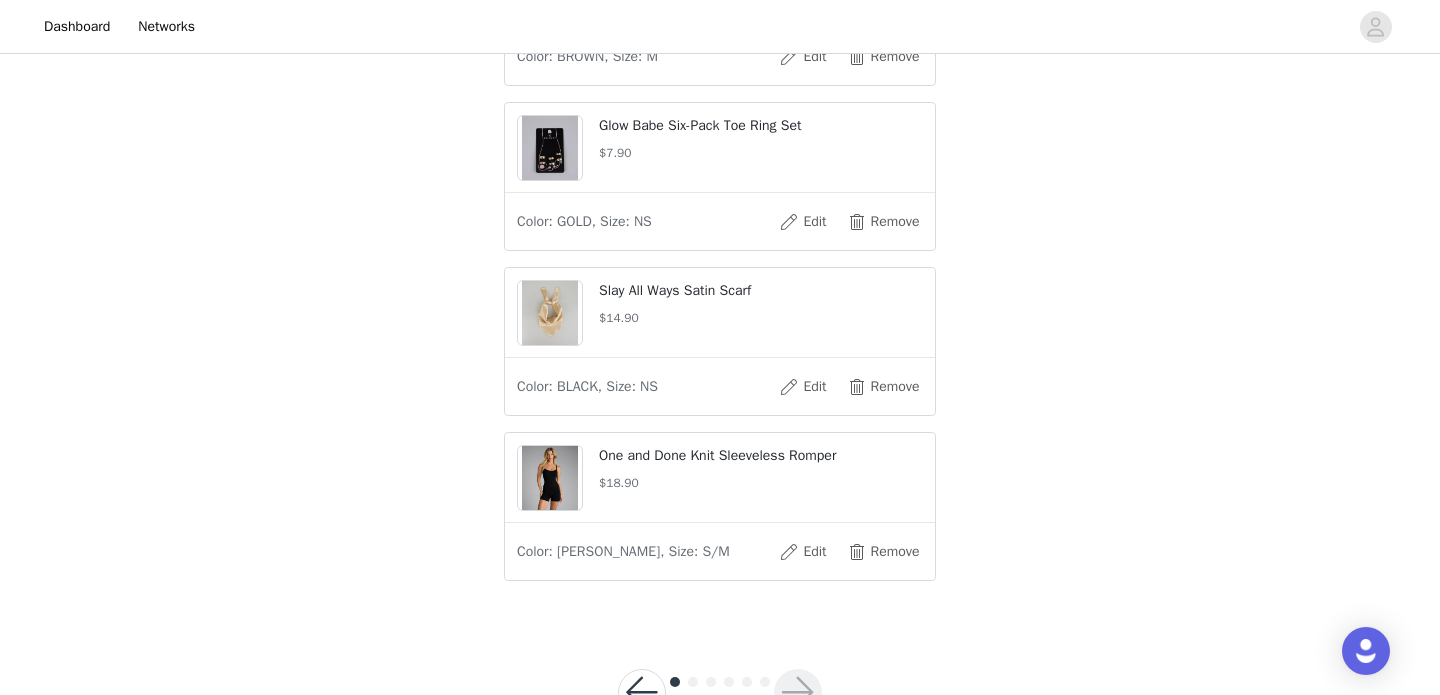 scroll, scrollTop: 1632, scrollLeft: 0, axis: vertical 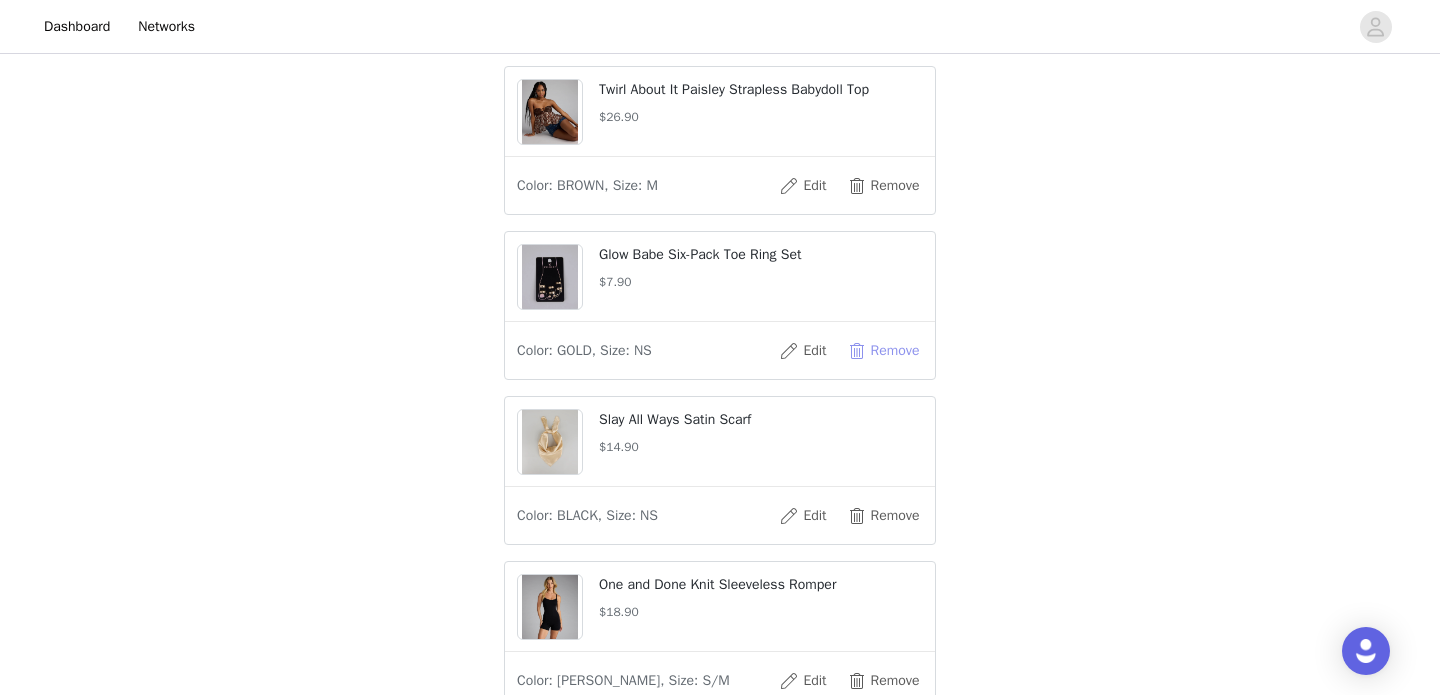 click on "Remove" at bounding box center (883, 351) 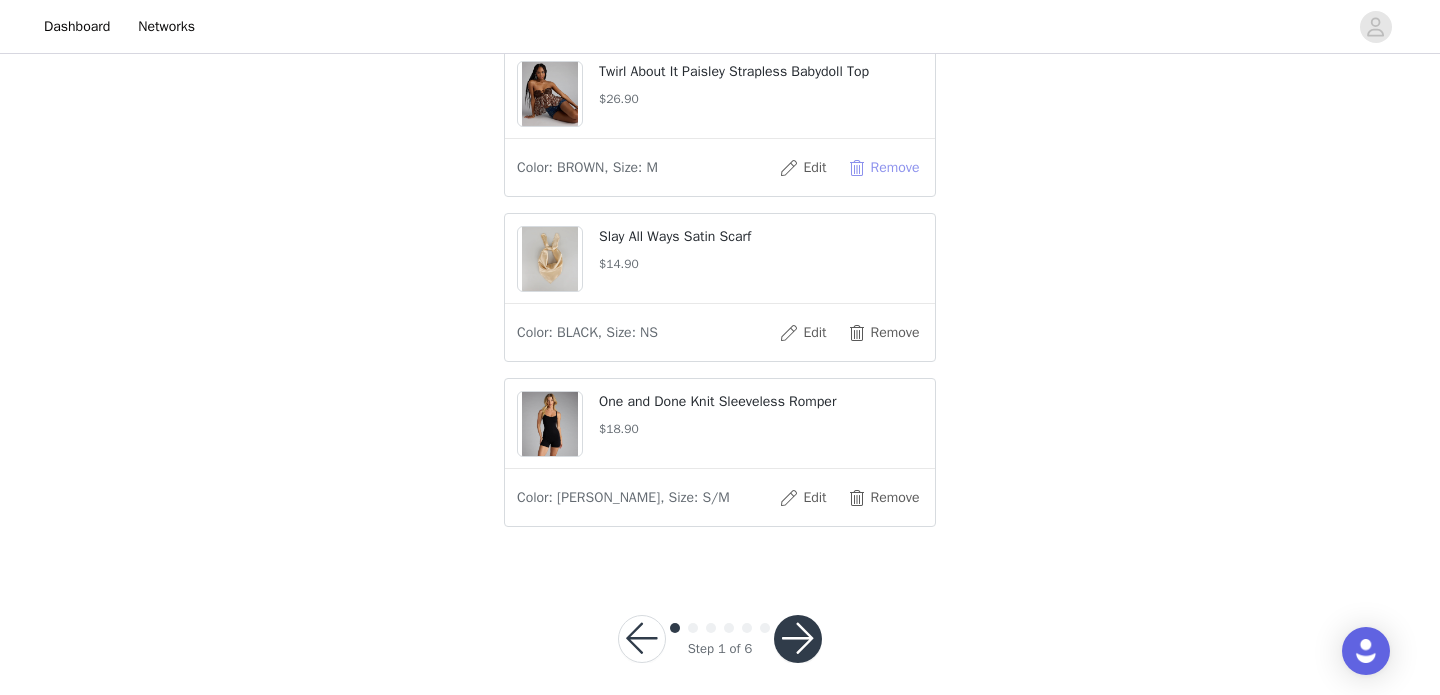 scroll, scrollTop: 1612, scrollLeft: 0, axis: vertical 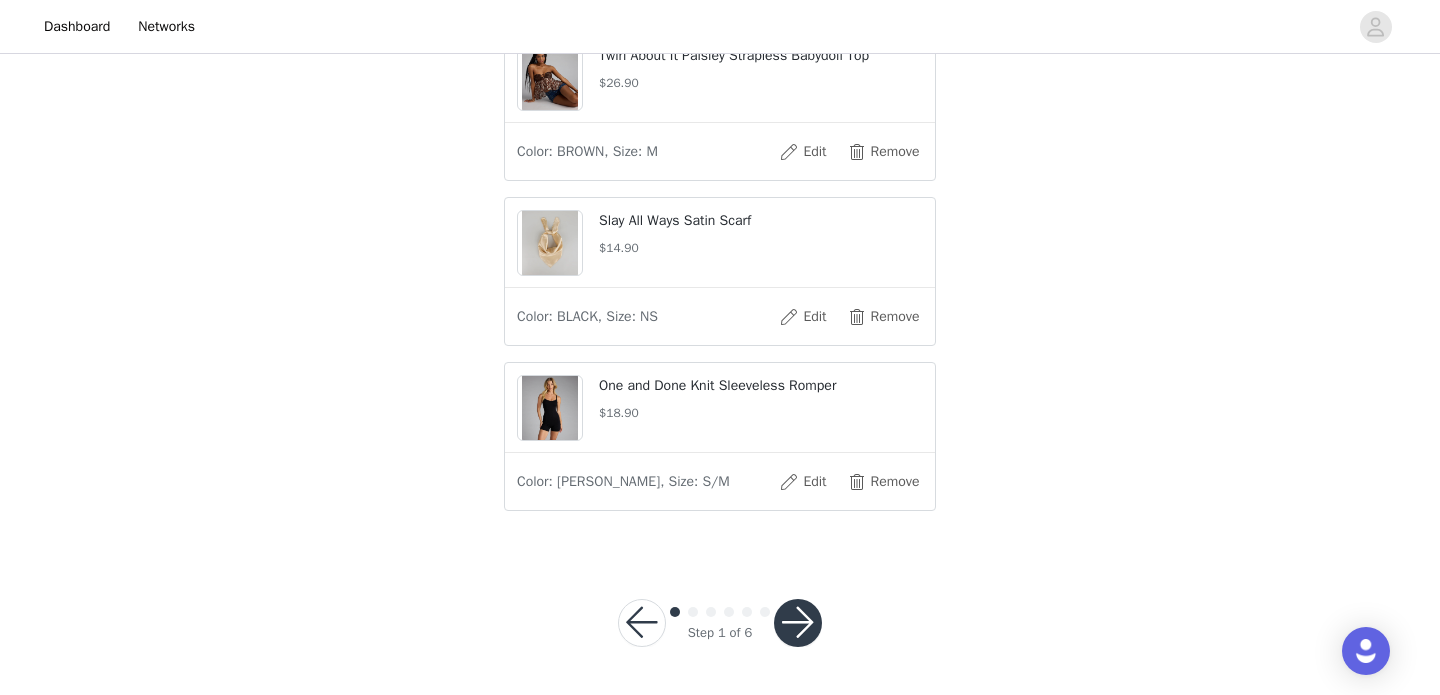click at bounding box center (798, 623) 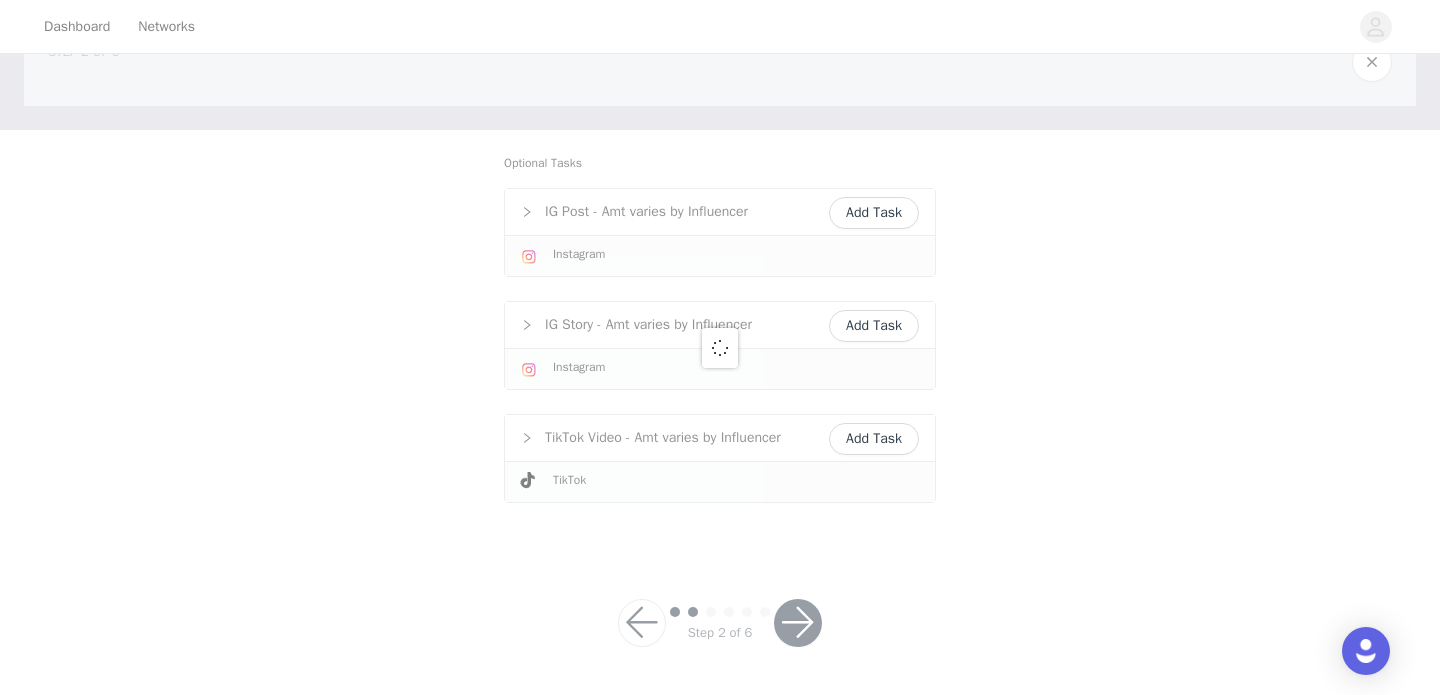 scroll, scrollTop: 311, scrollLeft: 0, axis: vertical 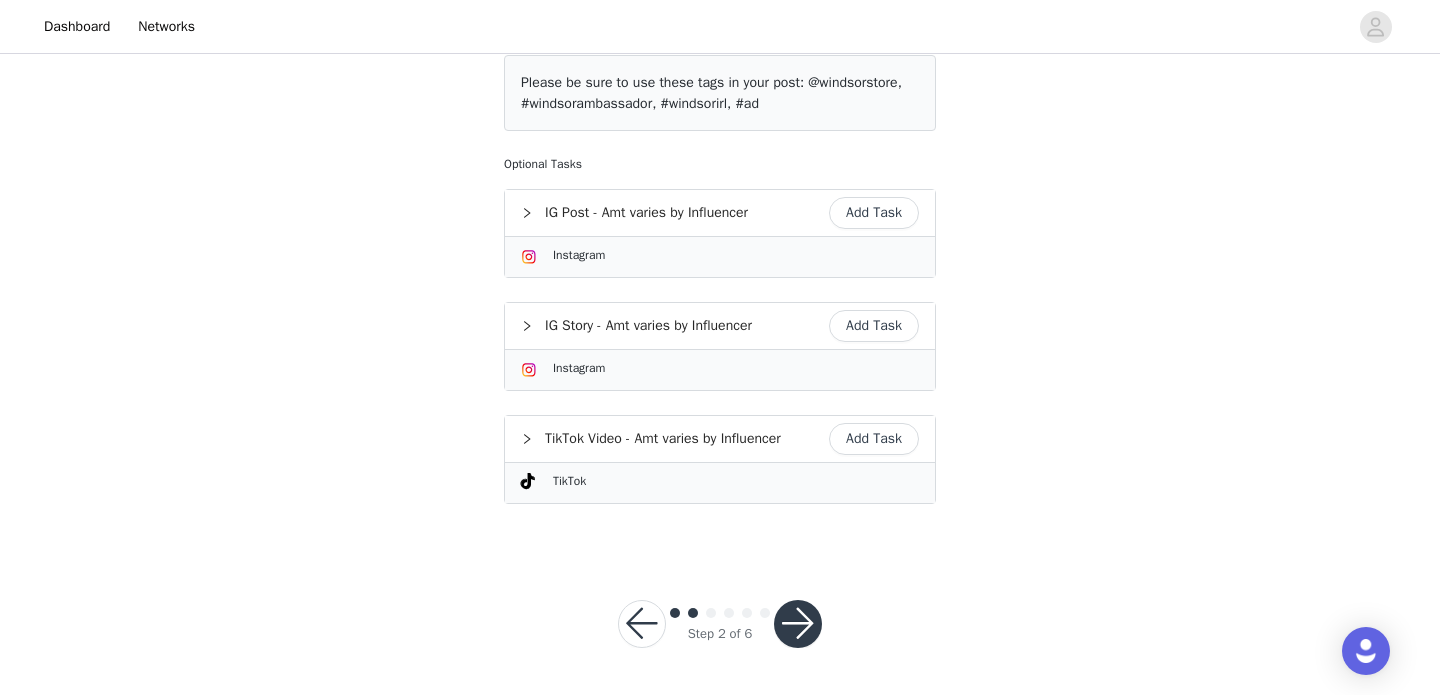 click on "Add Task" at bounding box center [874, 213] 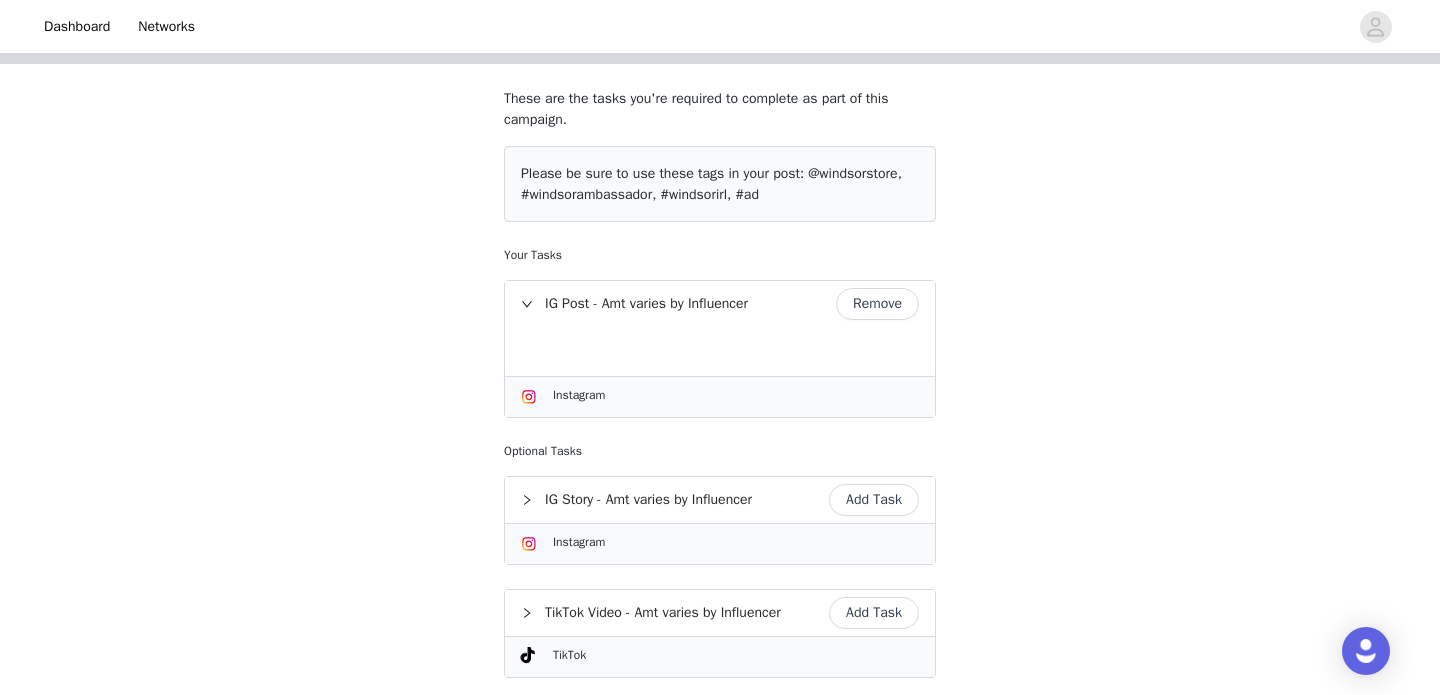 scroll, scrollTop: 320, scrollLeft: 0, axis: vertical 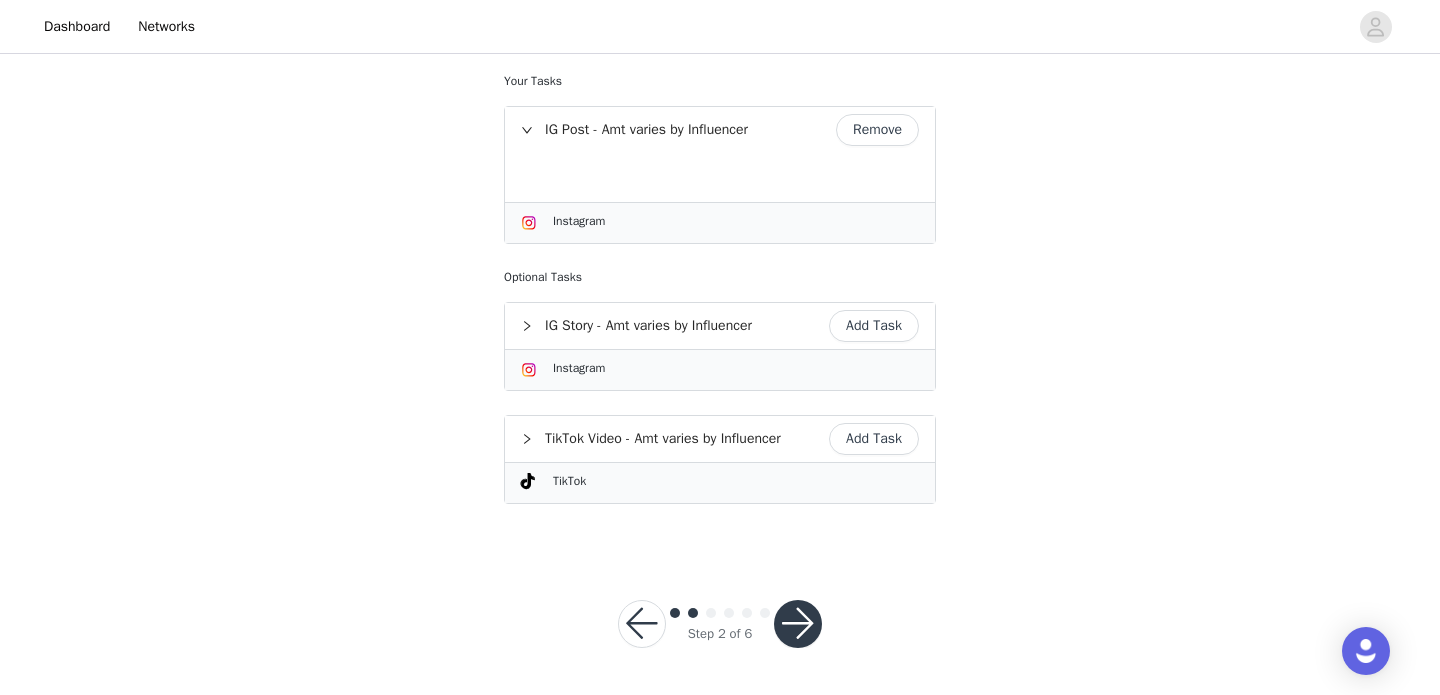 click at bounding box center [798, 624] 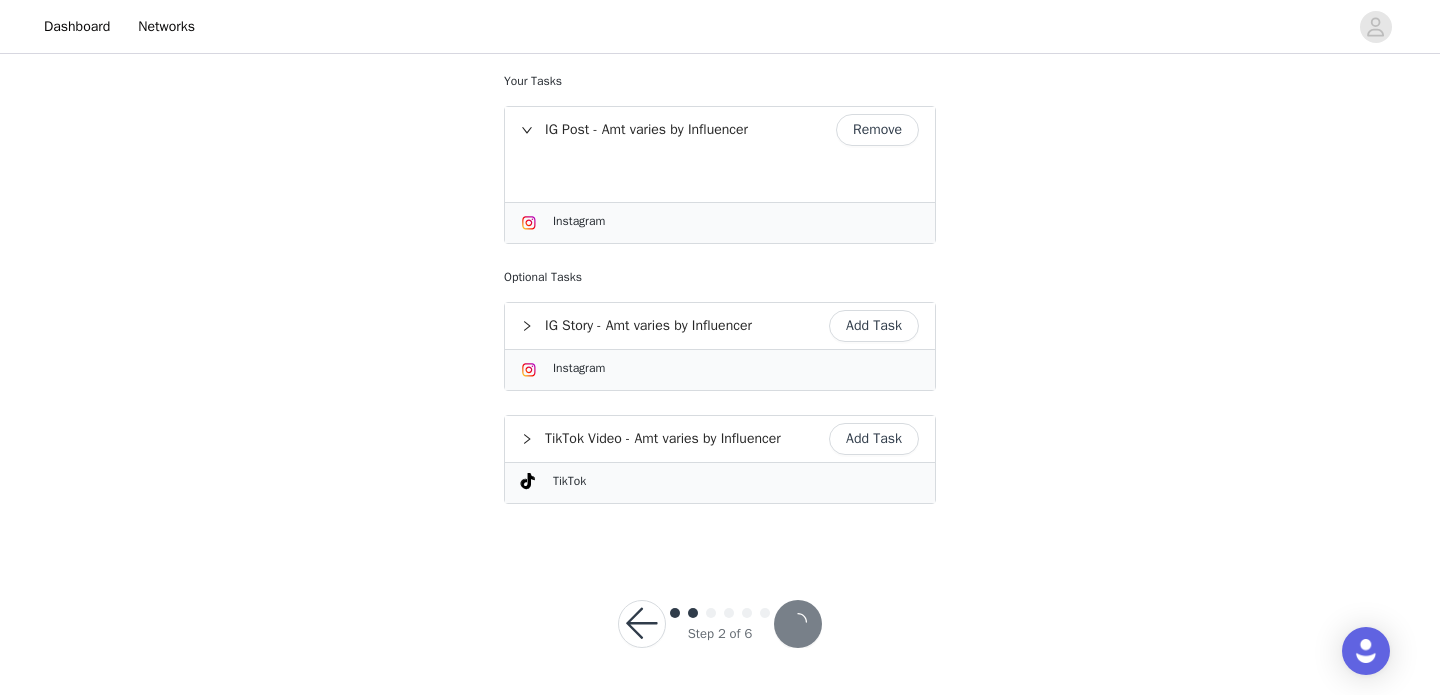 scroll, scrollTop: 0, scrollLeft: 0, axis: both 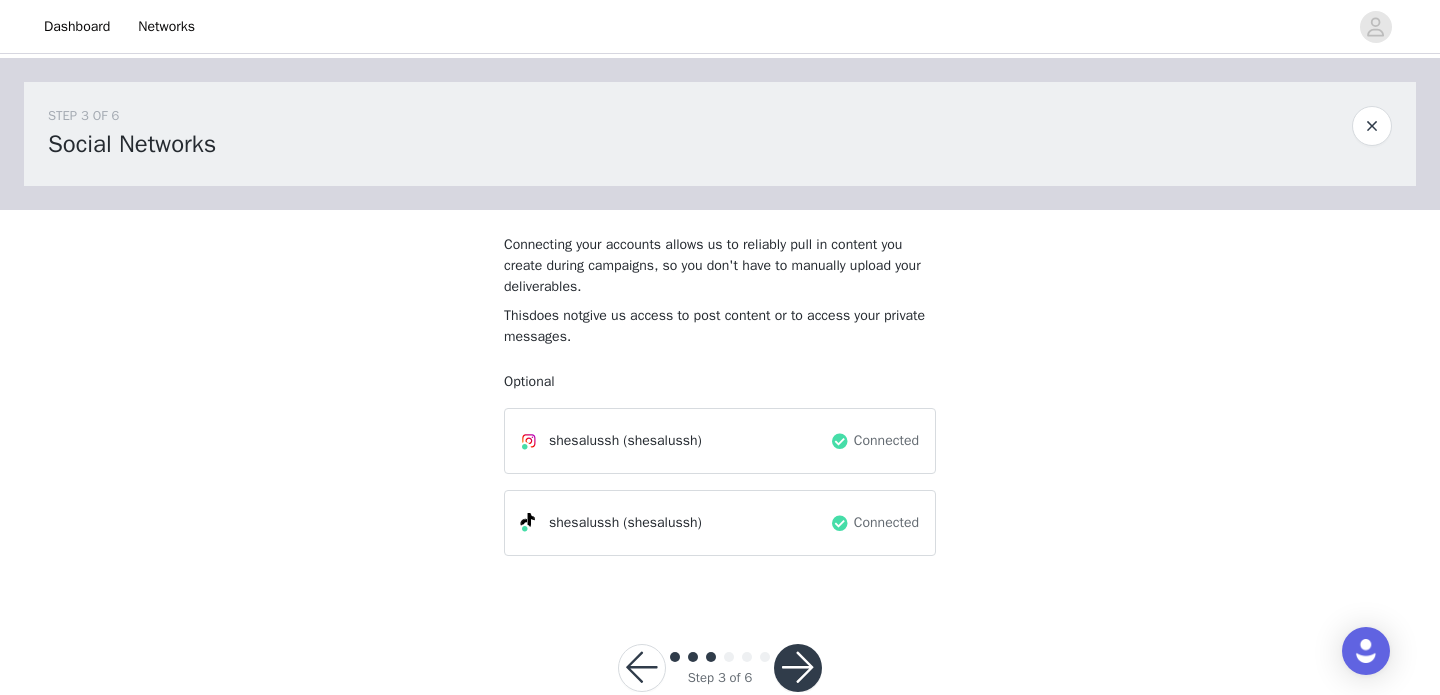 click at bounding box center (798, 668) 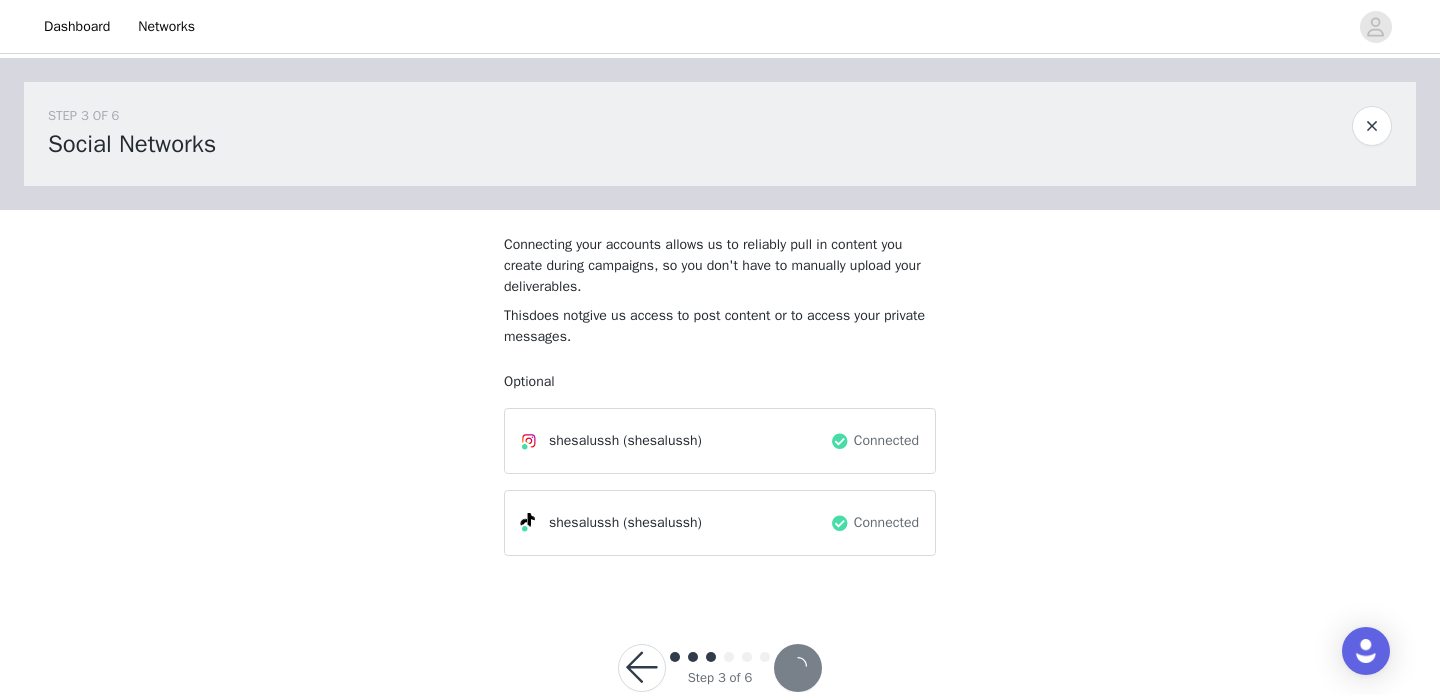 scroll, scrollTop: 44, scrollLeft: 0, axis: vertical 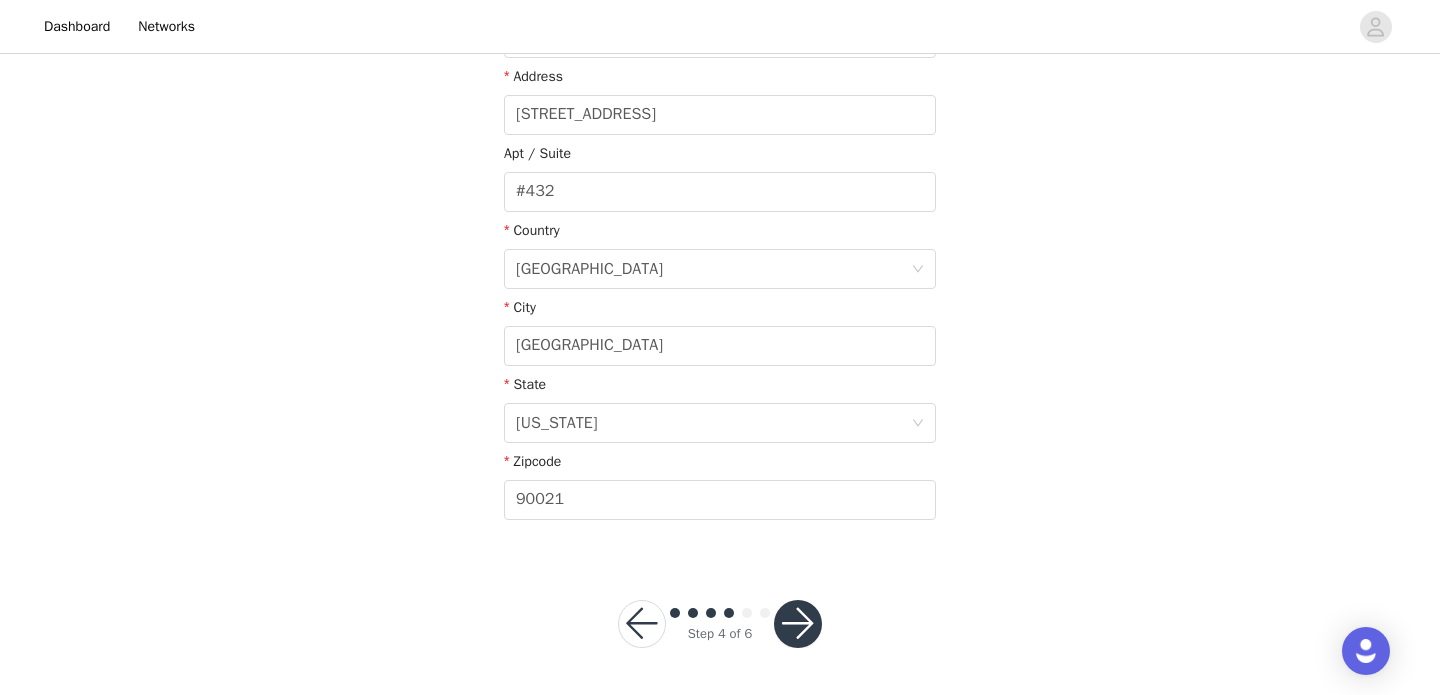 click at bounding box center [798, 624] 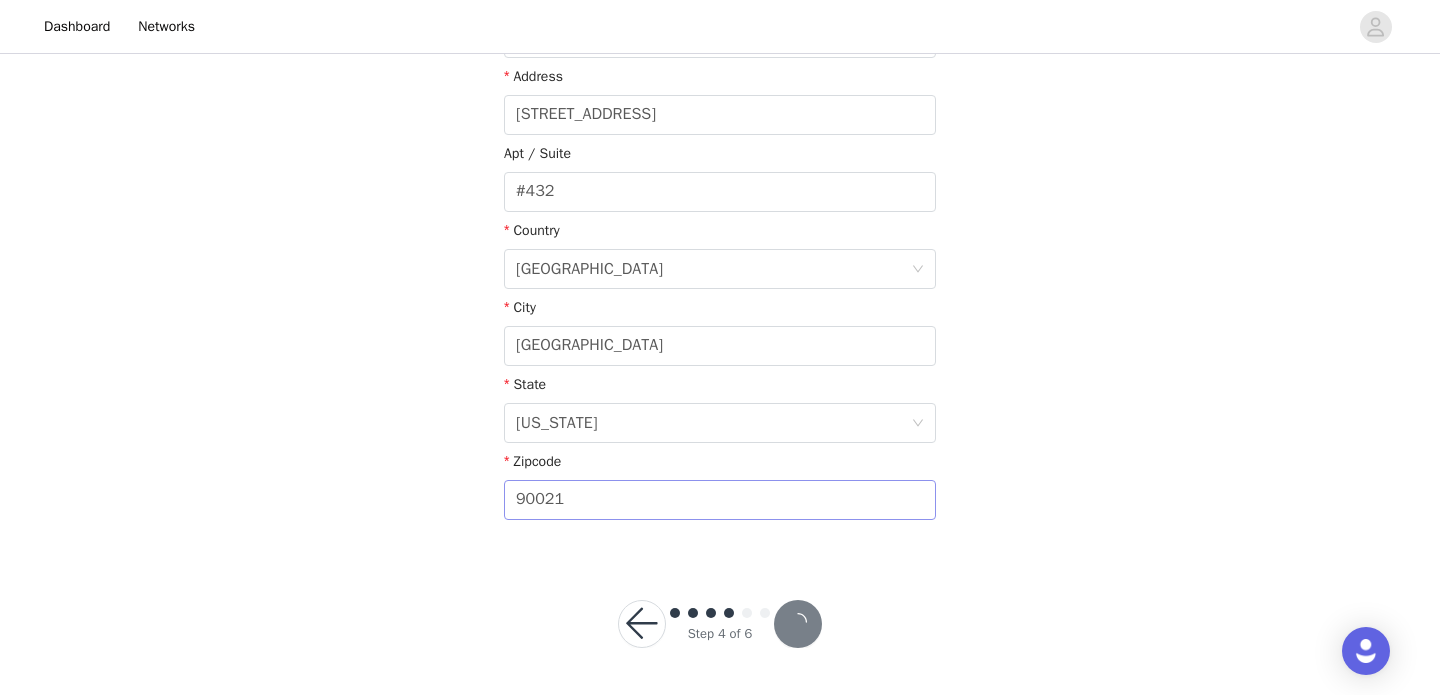 scroll, scrollTop: 465, scrollLeft: 0, axis: vertical 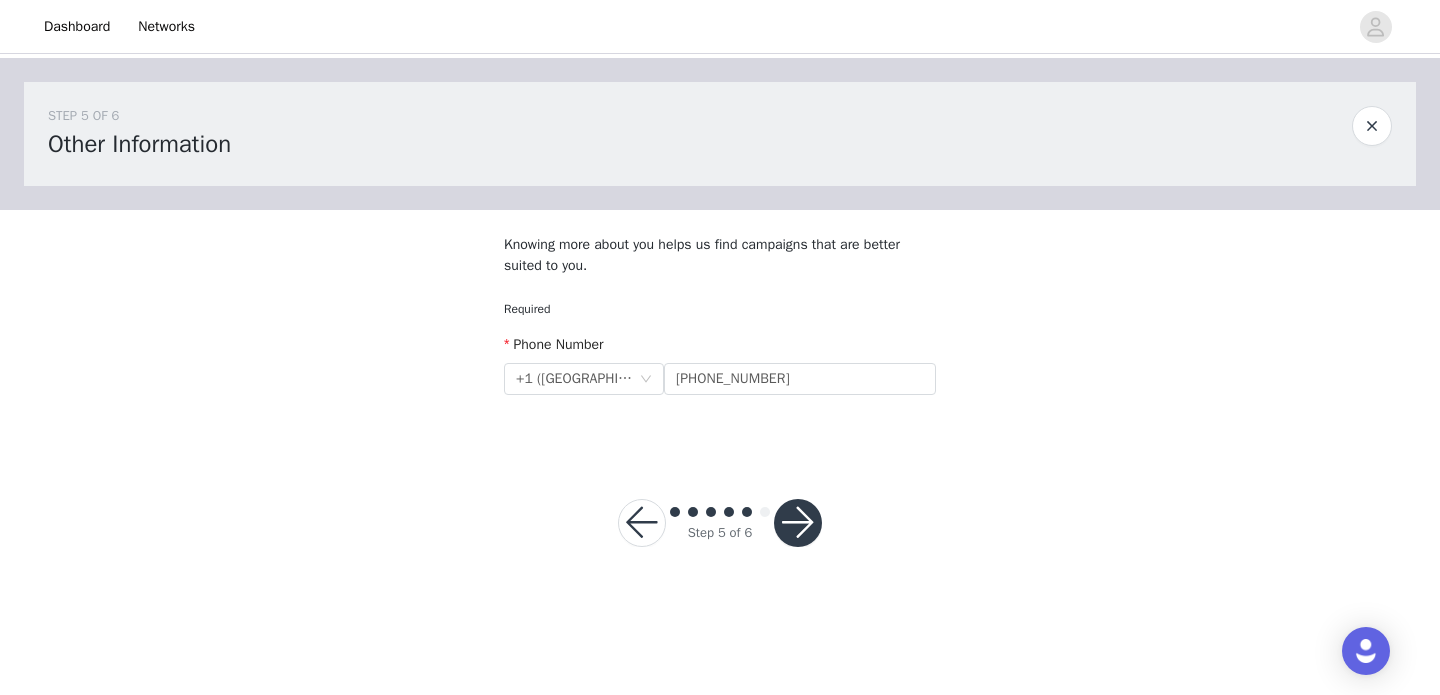 click at bounding box center (798, 523) 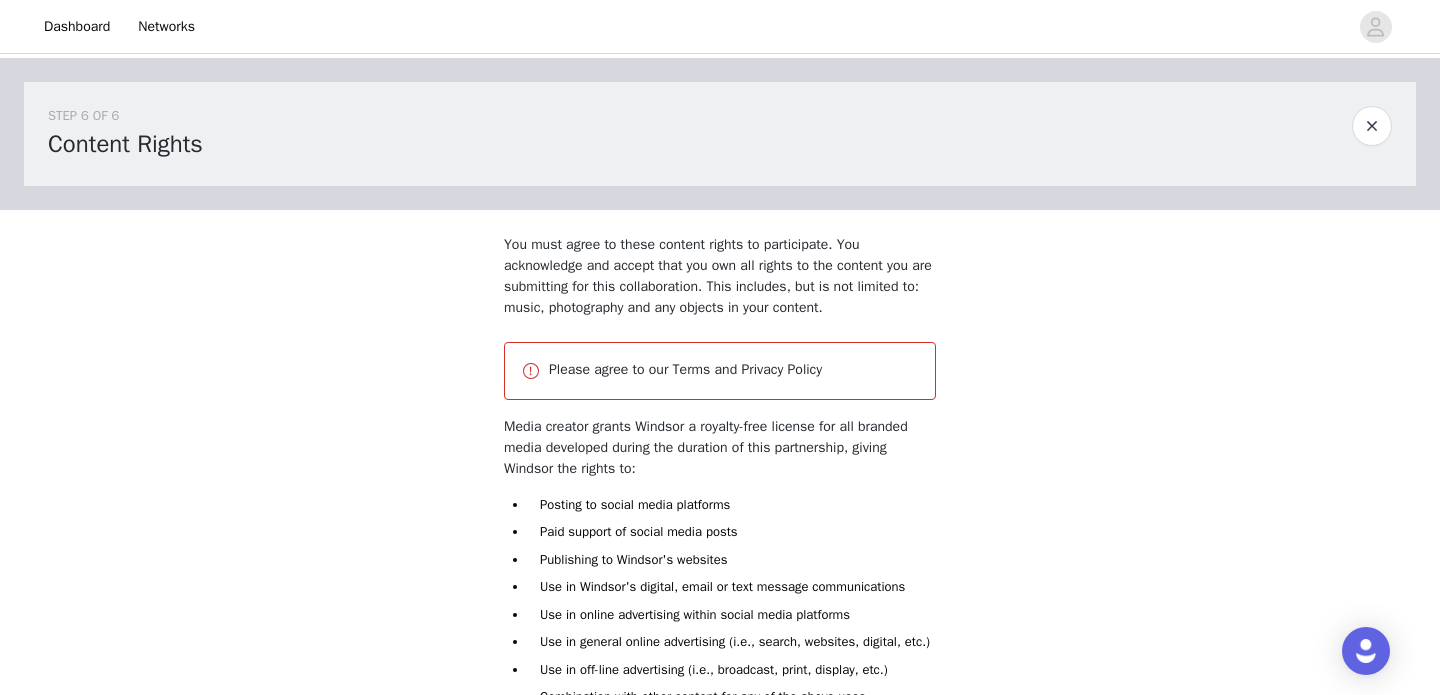 scroll, scrollTop: 297, scrollLeft: 0, axis: vertical 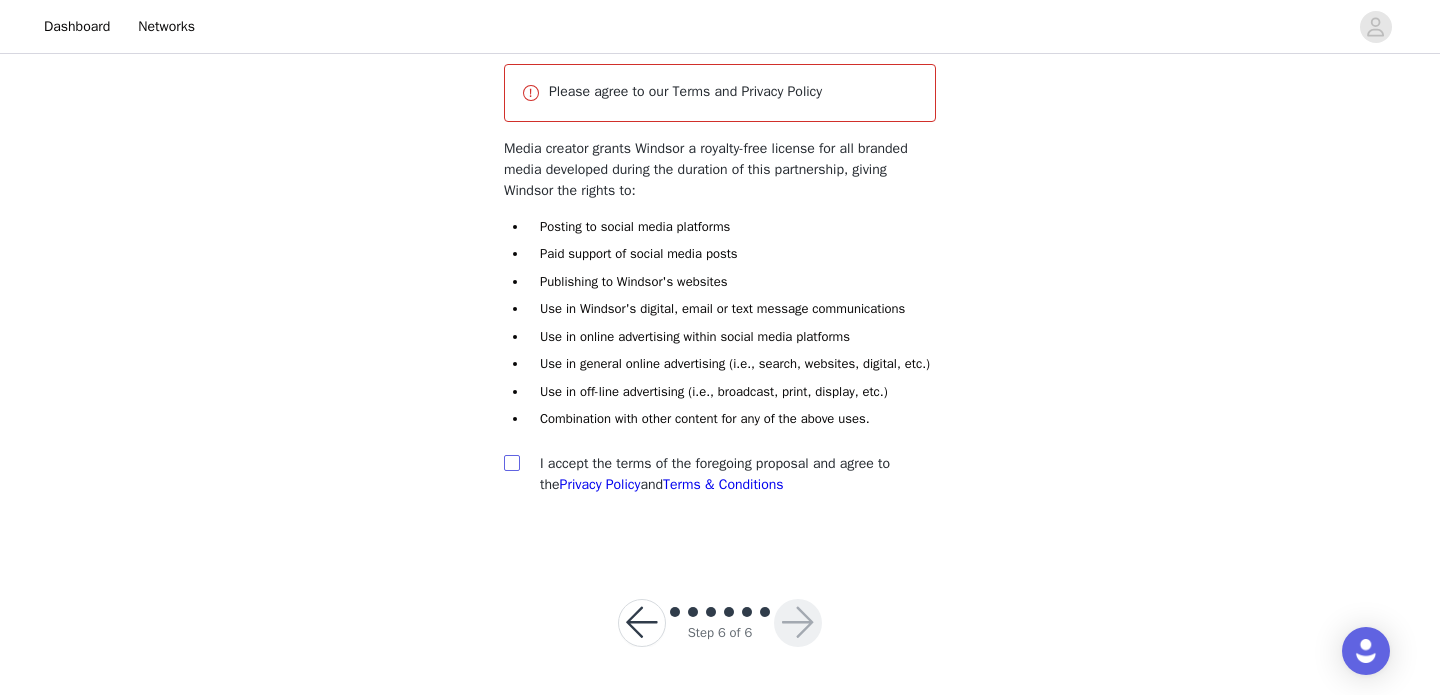 click at bounding box center (512, 463) 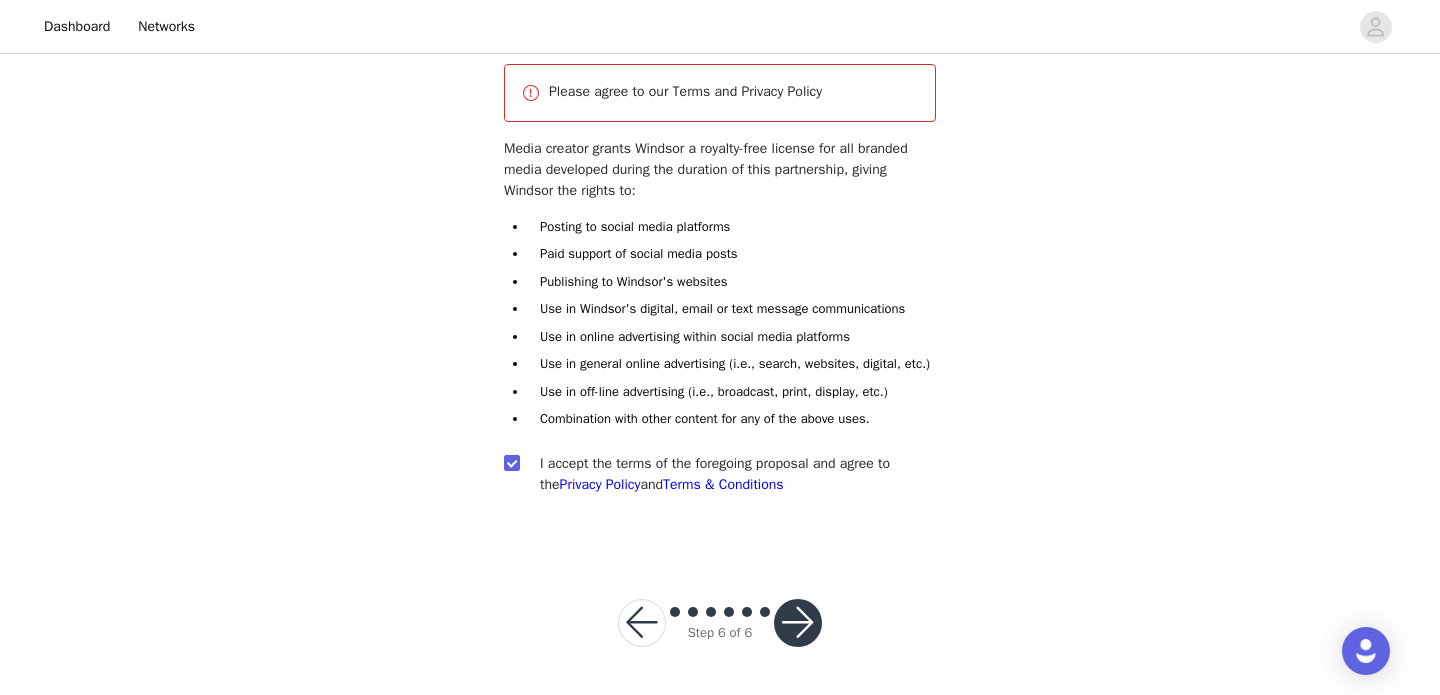 click at bounding box center [798, 623] 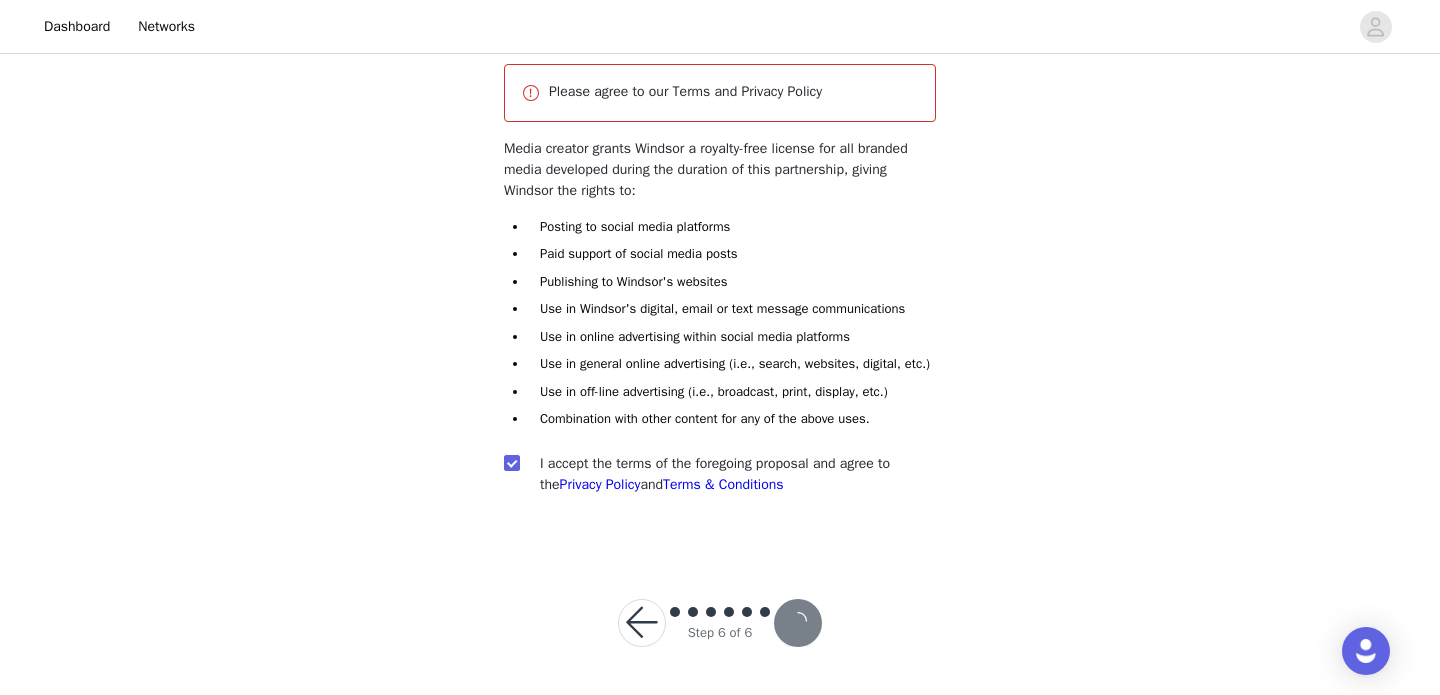scroll, scrollTop: 223, scrollLeft: 0, axis: vertical 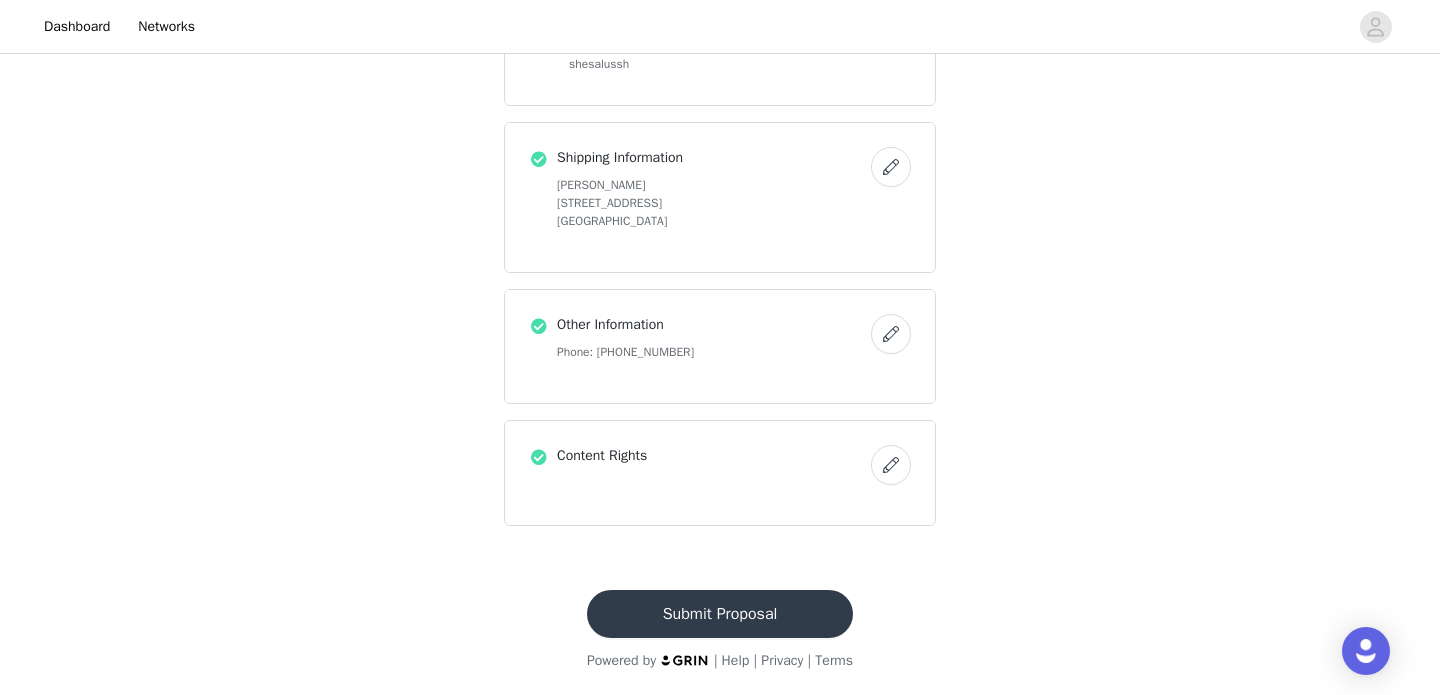 click on "Submit Proposal" at bounding box center [720, 614] 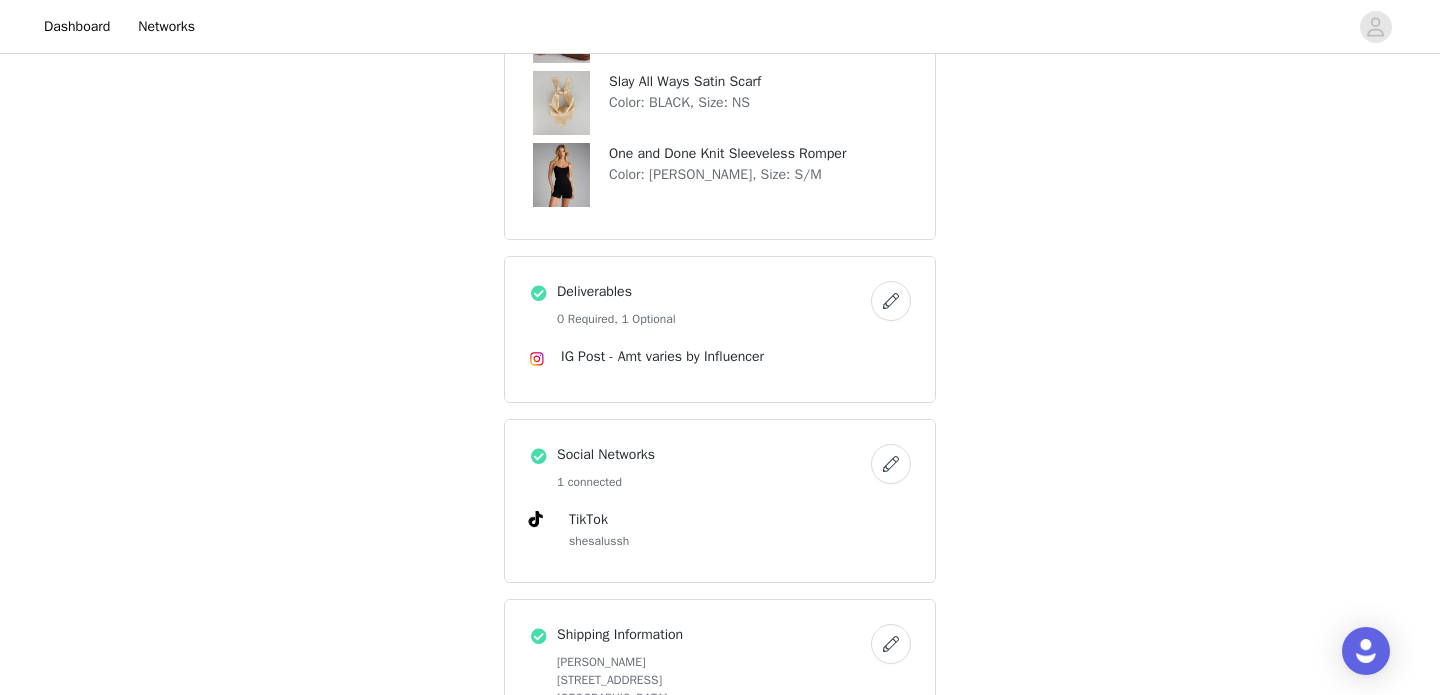 scroll, scrollTop: 0, scrollLeft: 0, axis: both 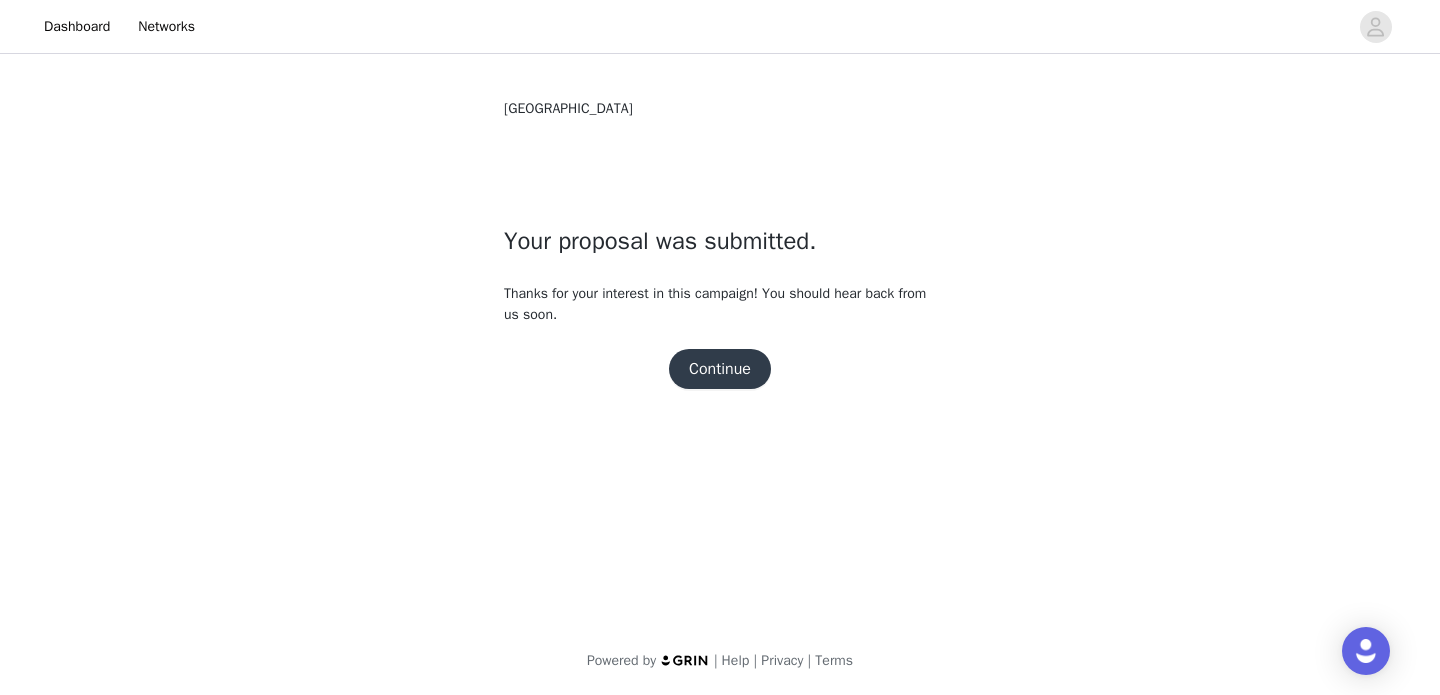 click on "Continue" at bounding box center (720, 369) 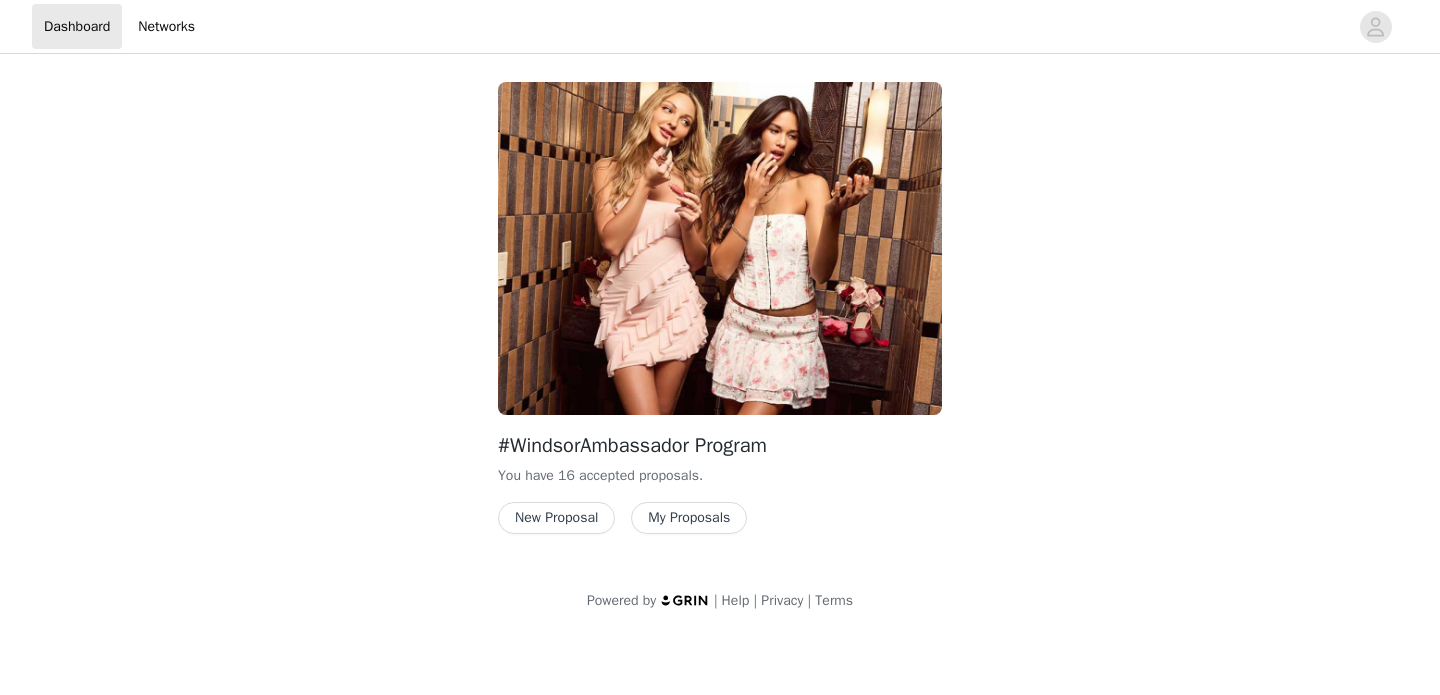 scroll, scrollTop: 0, scrollLeft: 0, axis: both 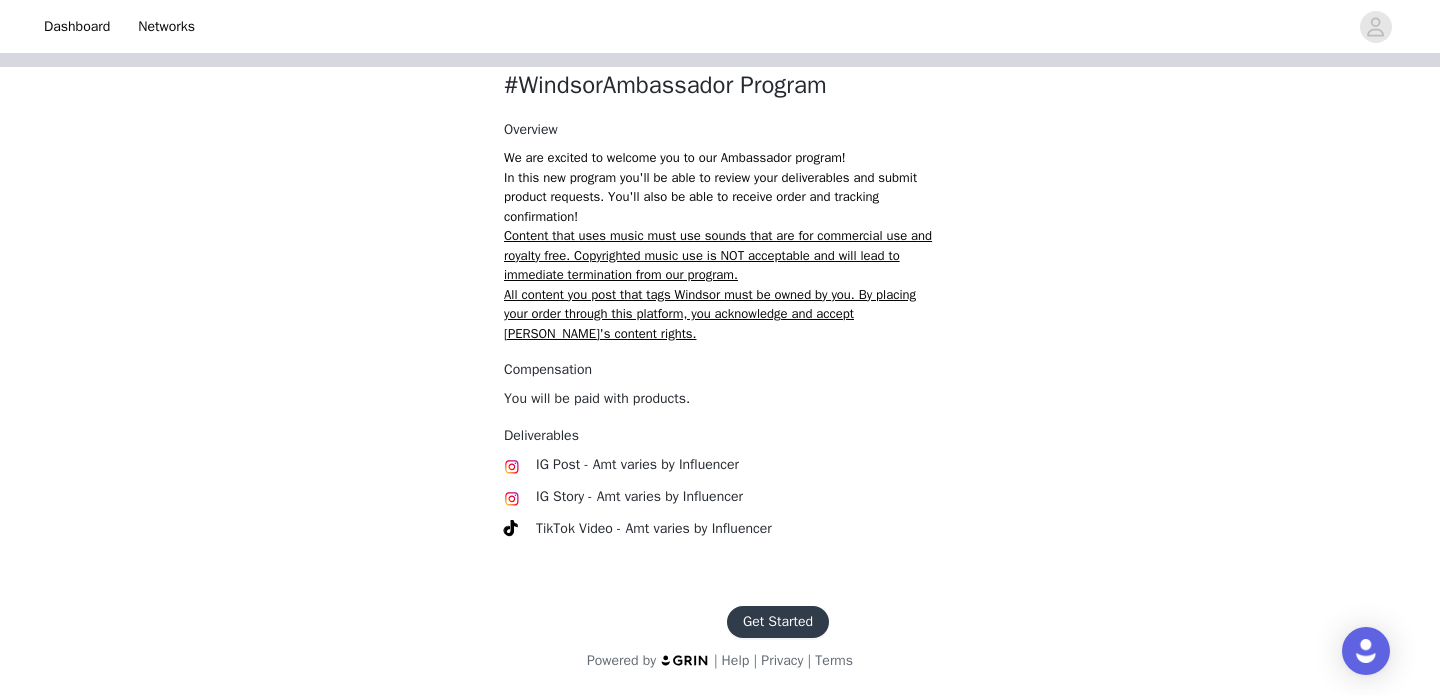 click on "Get Started" at bounding box center [778, 622] 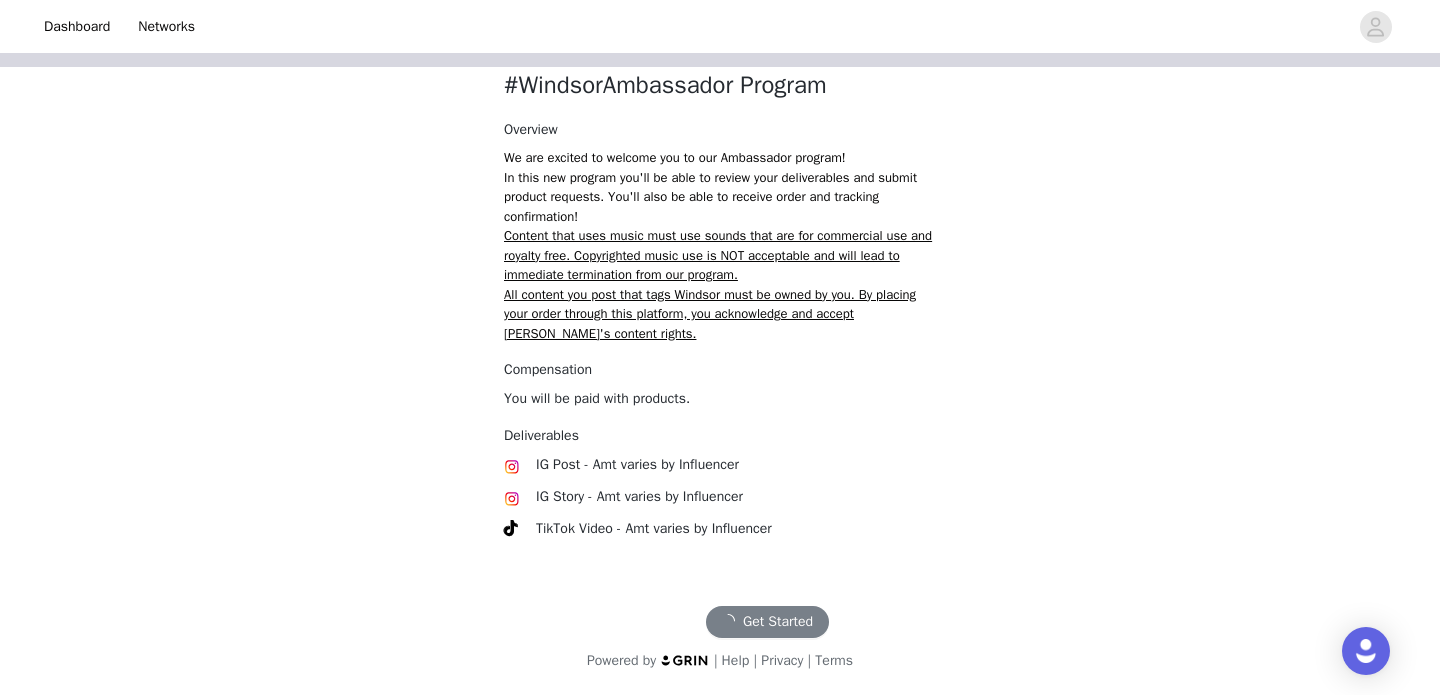 scroll, scrollTop: 0, scrollLeft: 0, axis: both 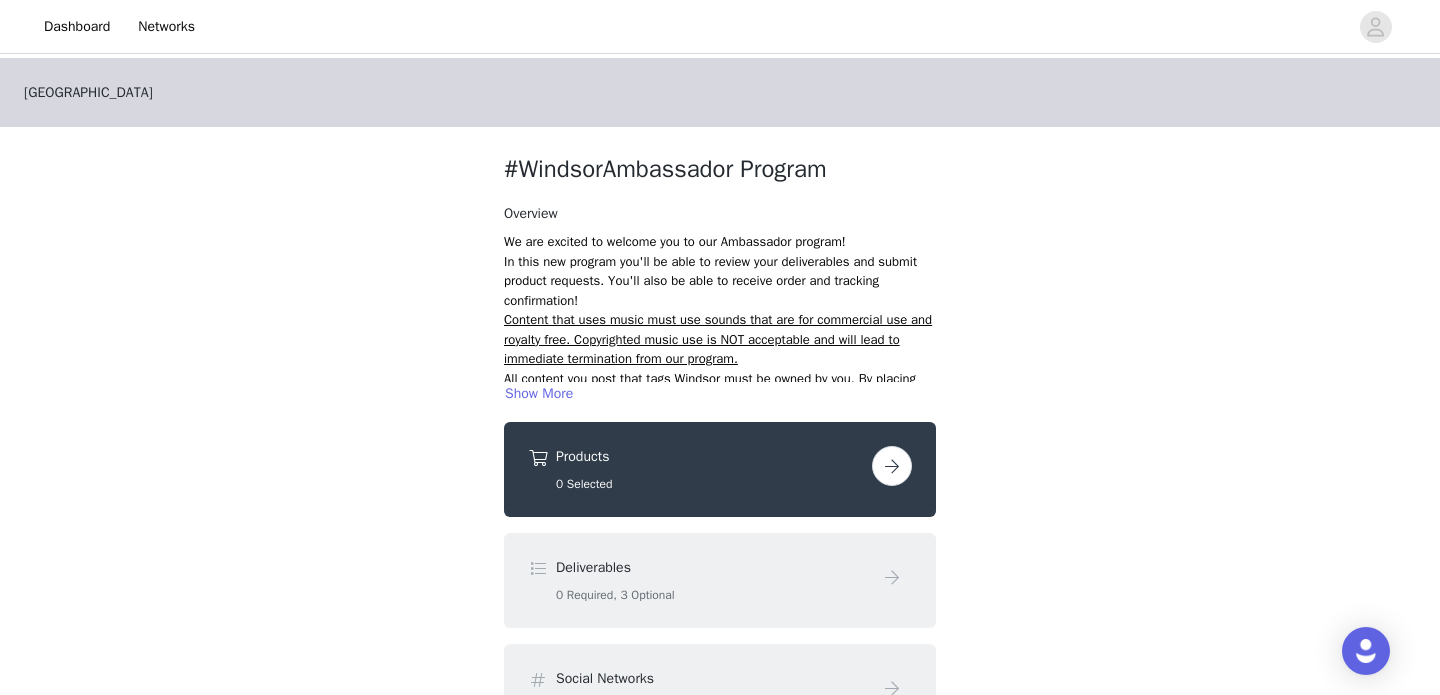 click at bounding box center [892, 466] 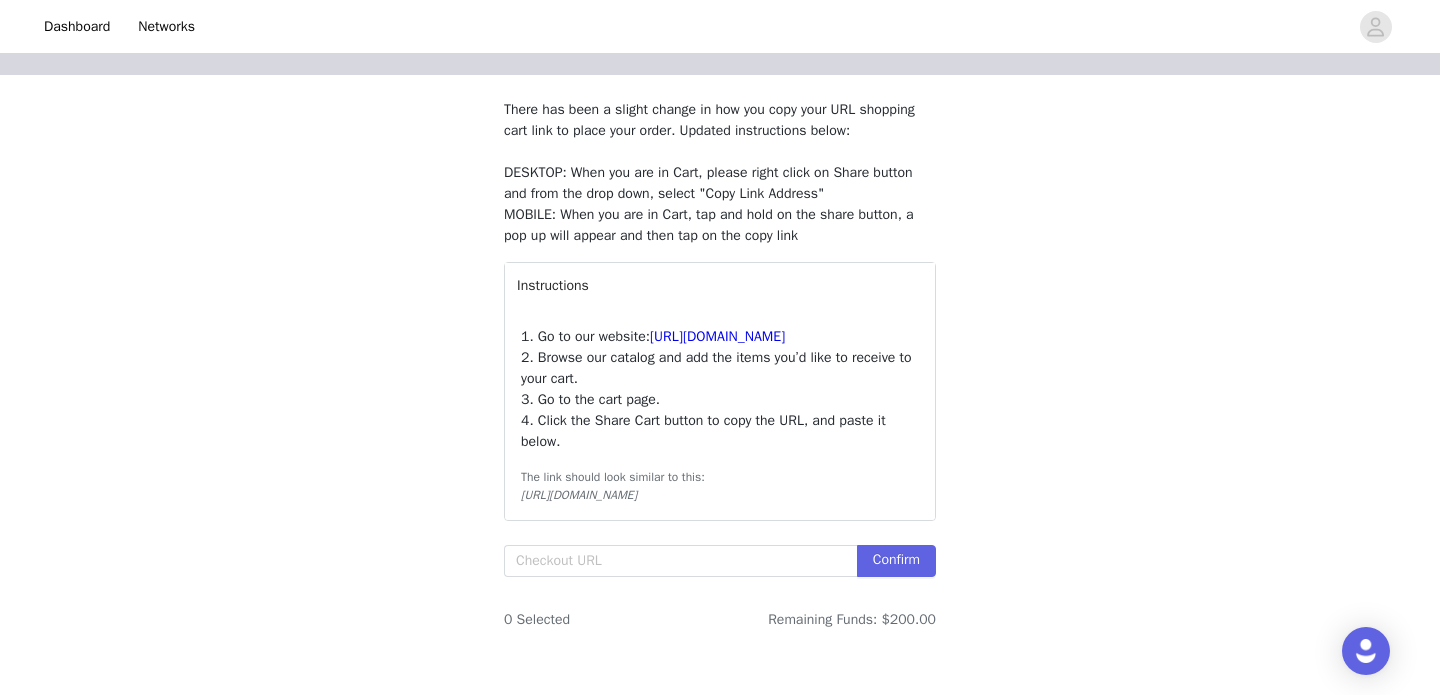 scroll, scrollTop: 142, scrollLeft: 0, axis: vertical 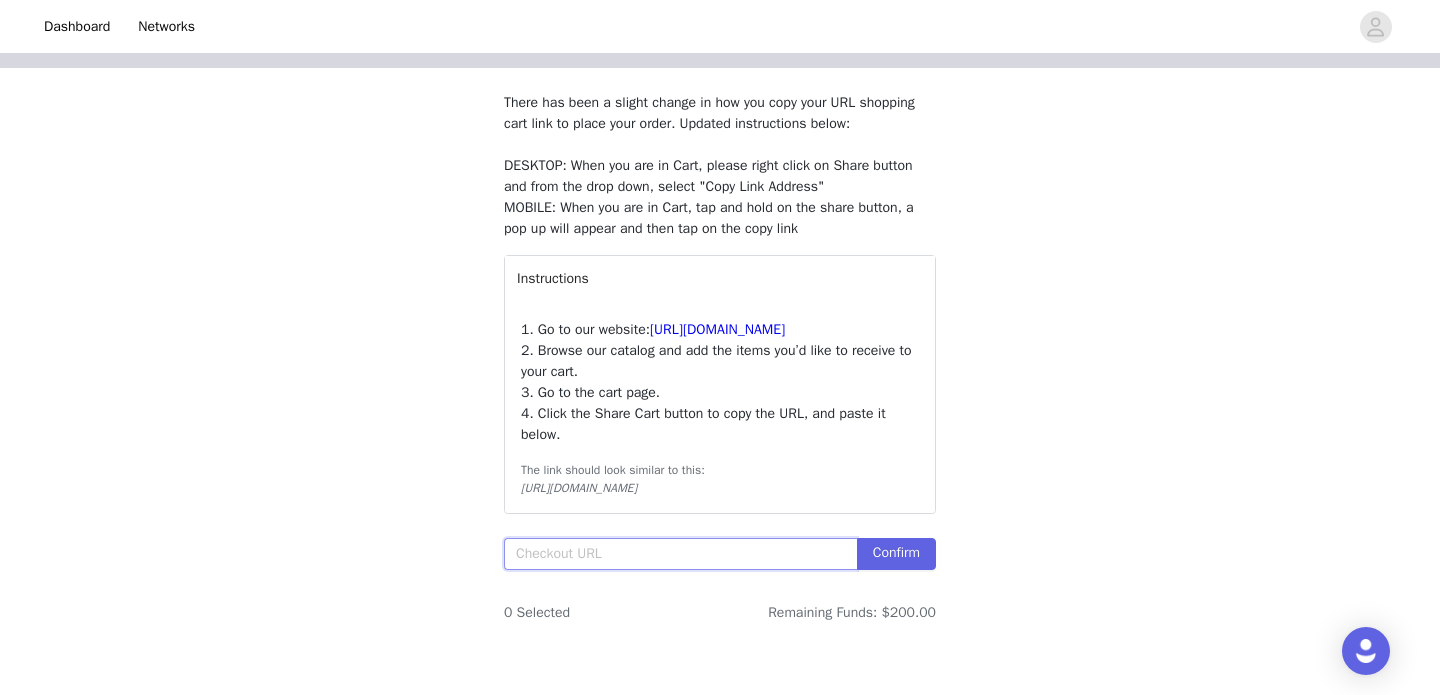 paste on "[URL][DOMAIN_NAME]" 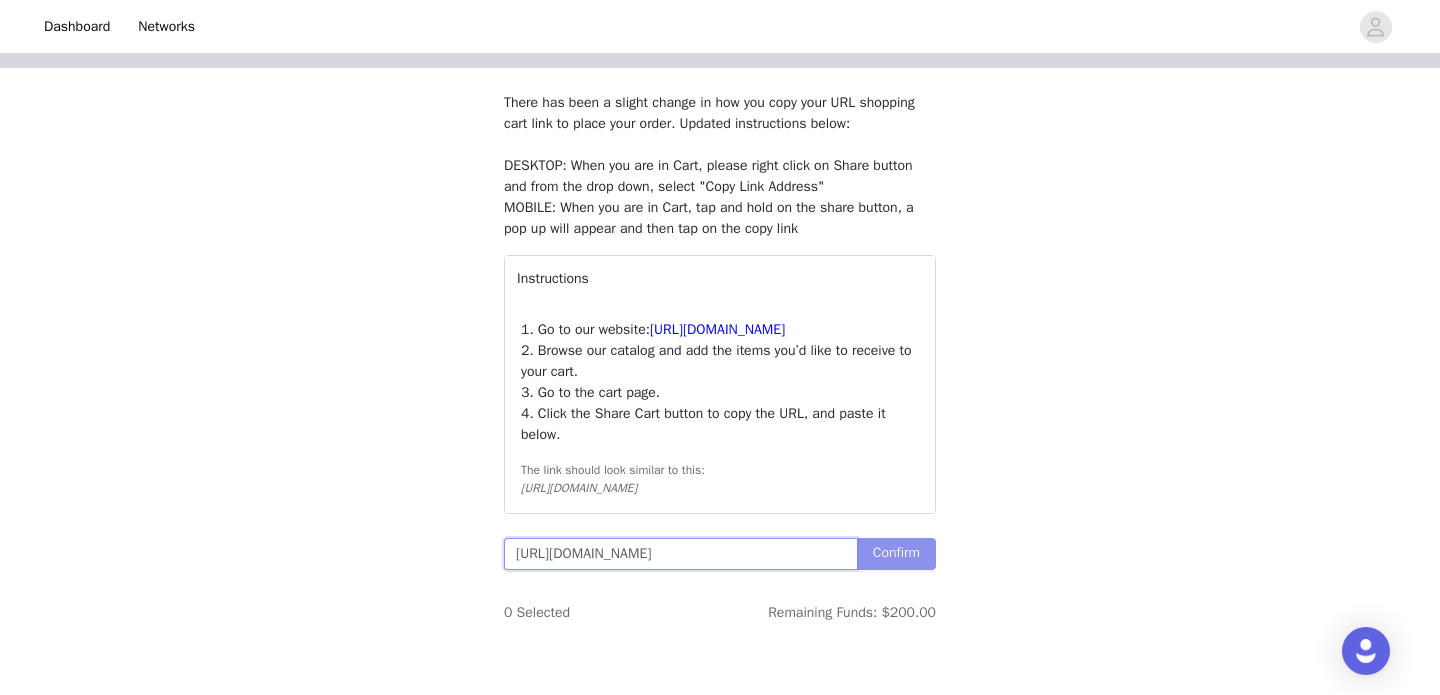 type on "[URL][DOMAIN_NAME]" 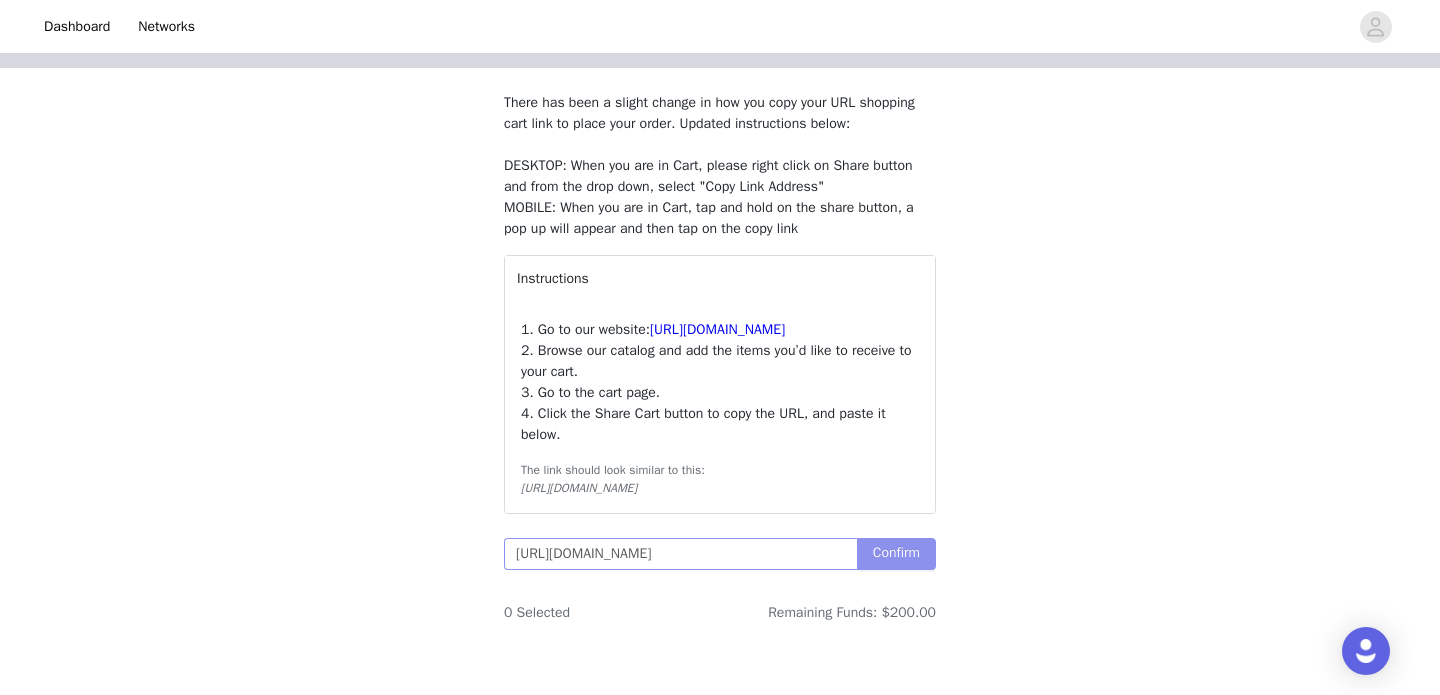 click on "Confirm" at bounding box center [896, 554] 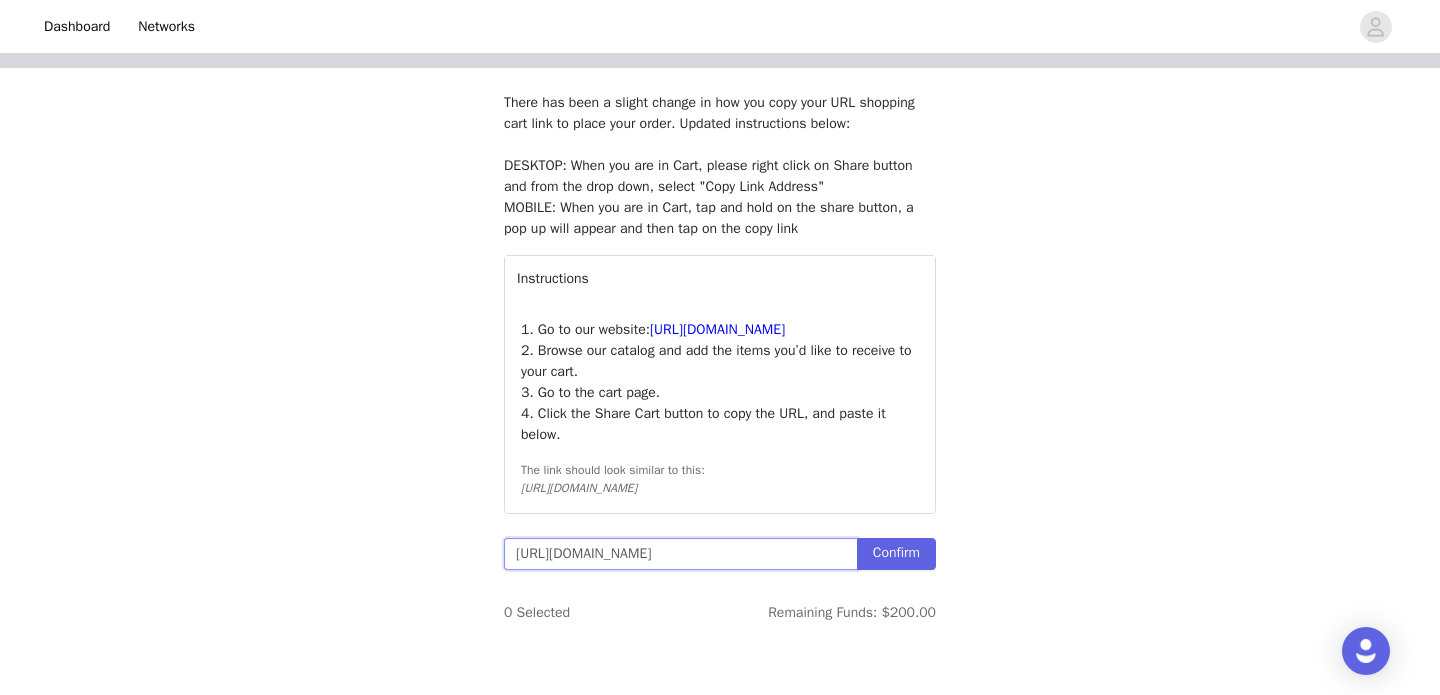 scroll, scrollTop: 0, scrollLeft: 3036, axis: horizontal 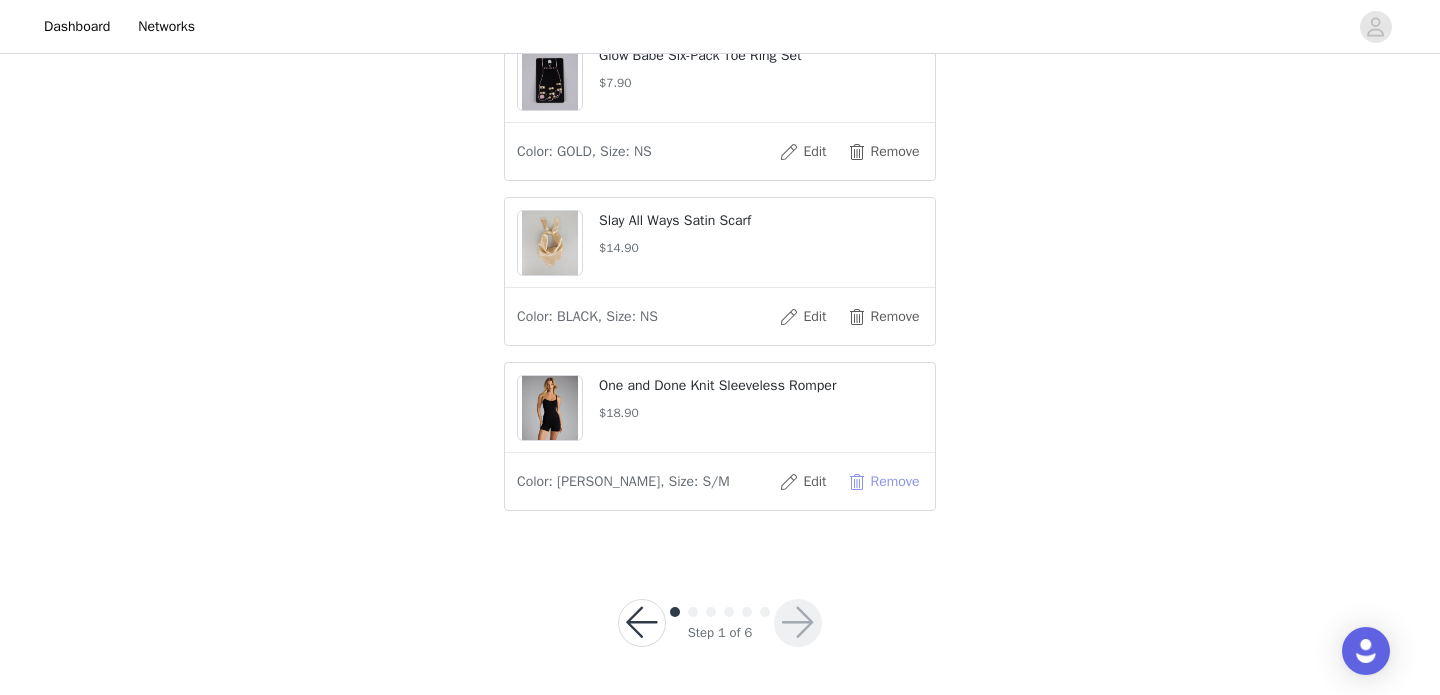 click on "Remove" at bounding box center [883, 482] 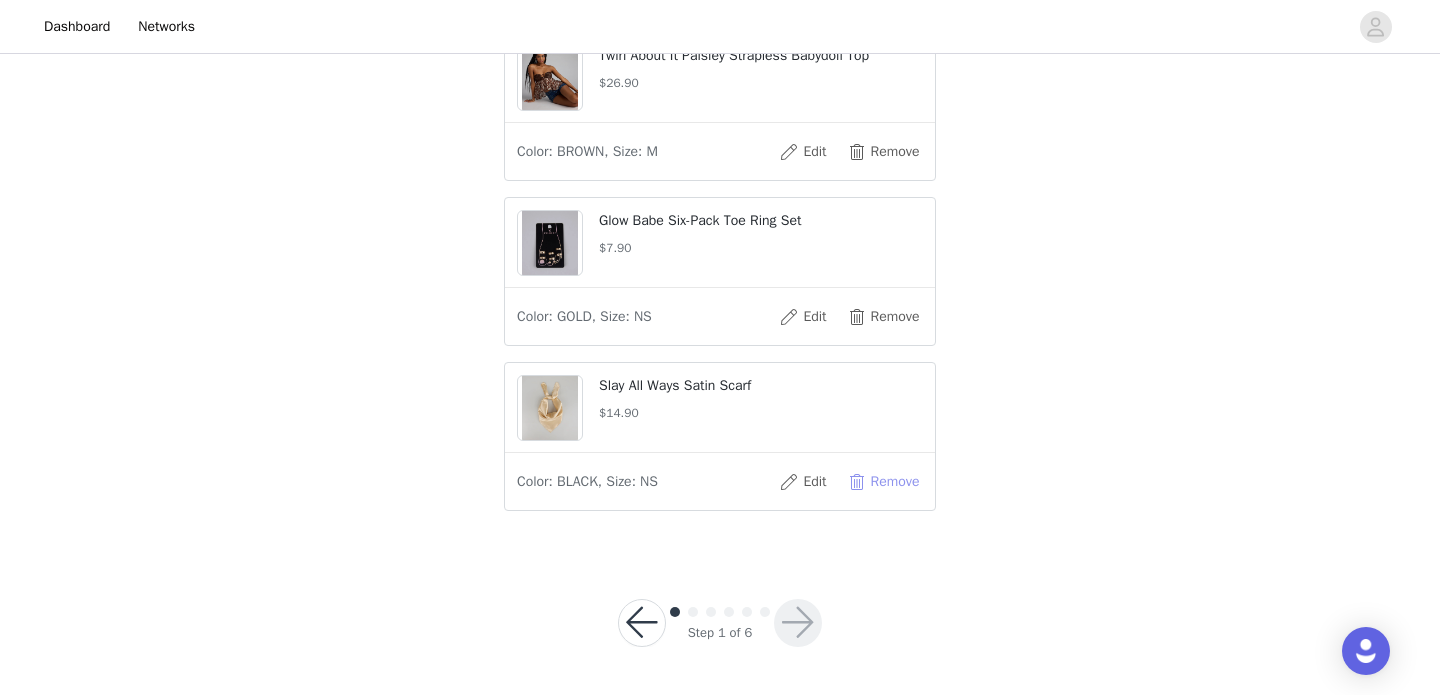 click on "Remove" at bounding box center [883, 482] 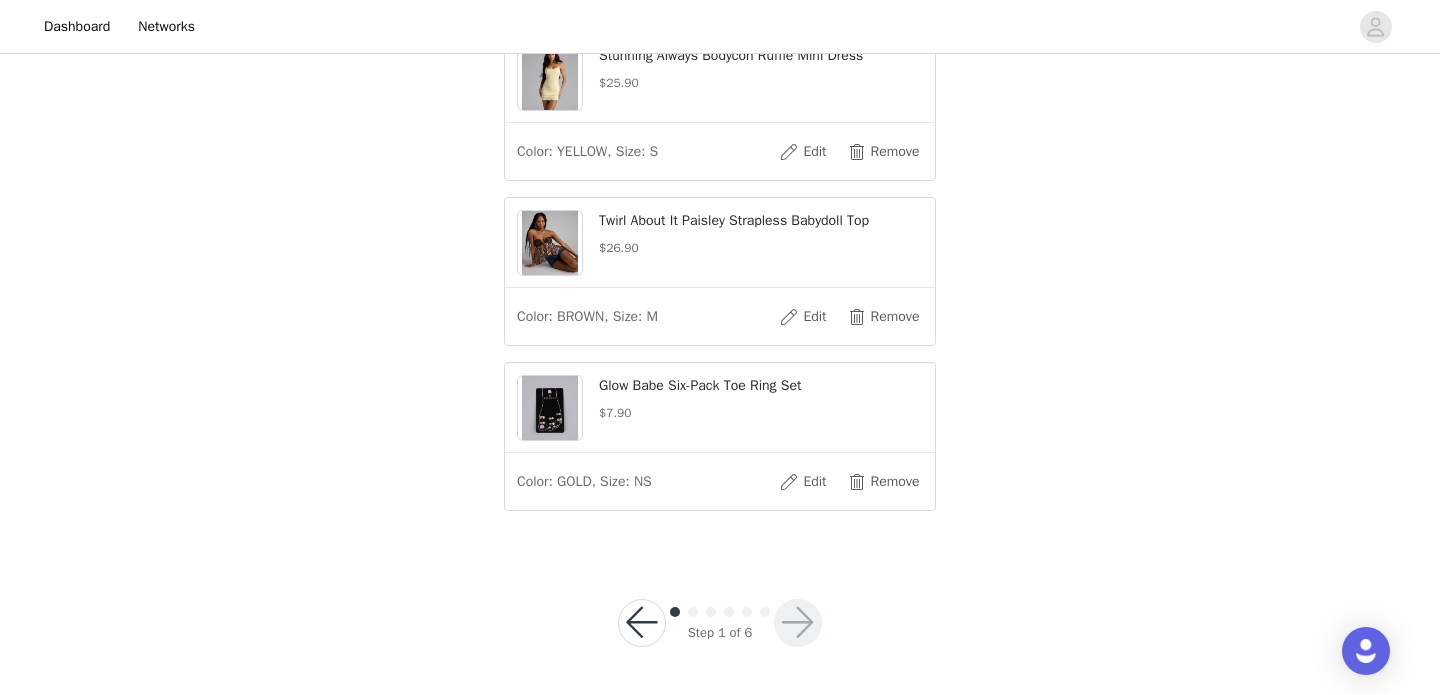 scroll, scrollTop: 2694, scrollLeft: 0, axis: vertical 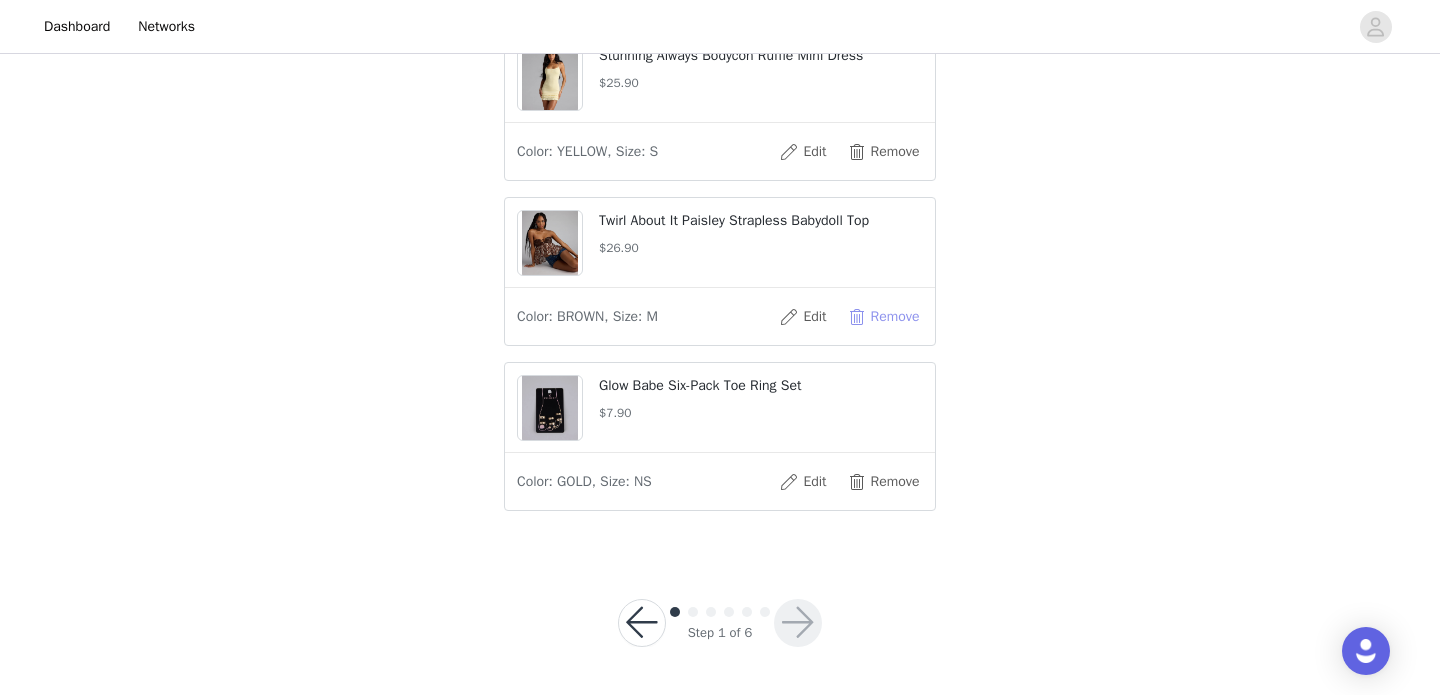 click on "Remove" at bounding box center (883, 317) 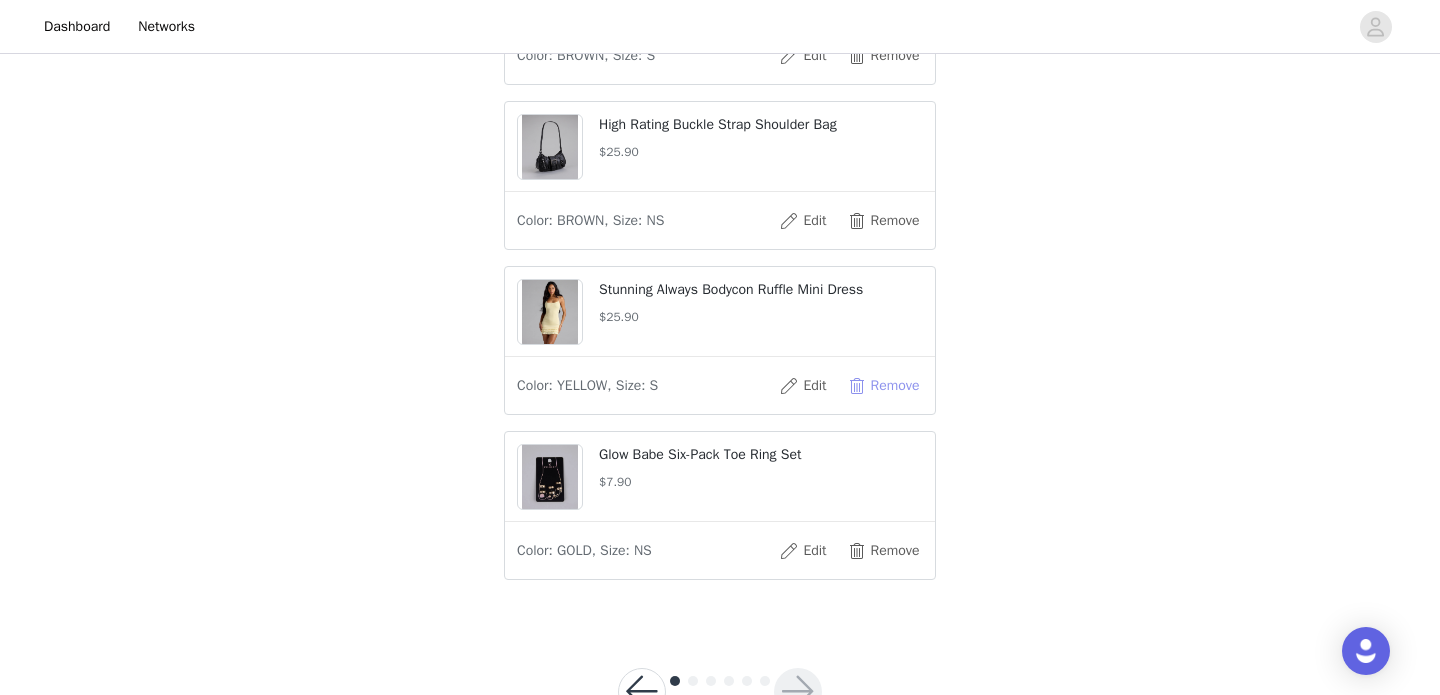 click on "Remove" at bounding box center [883, 386] 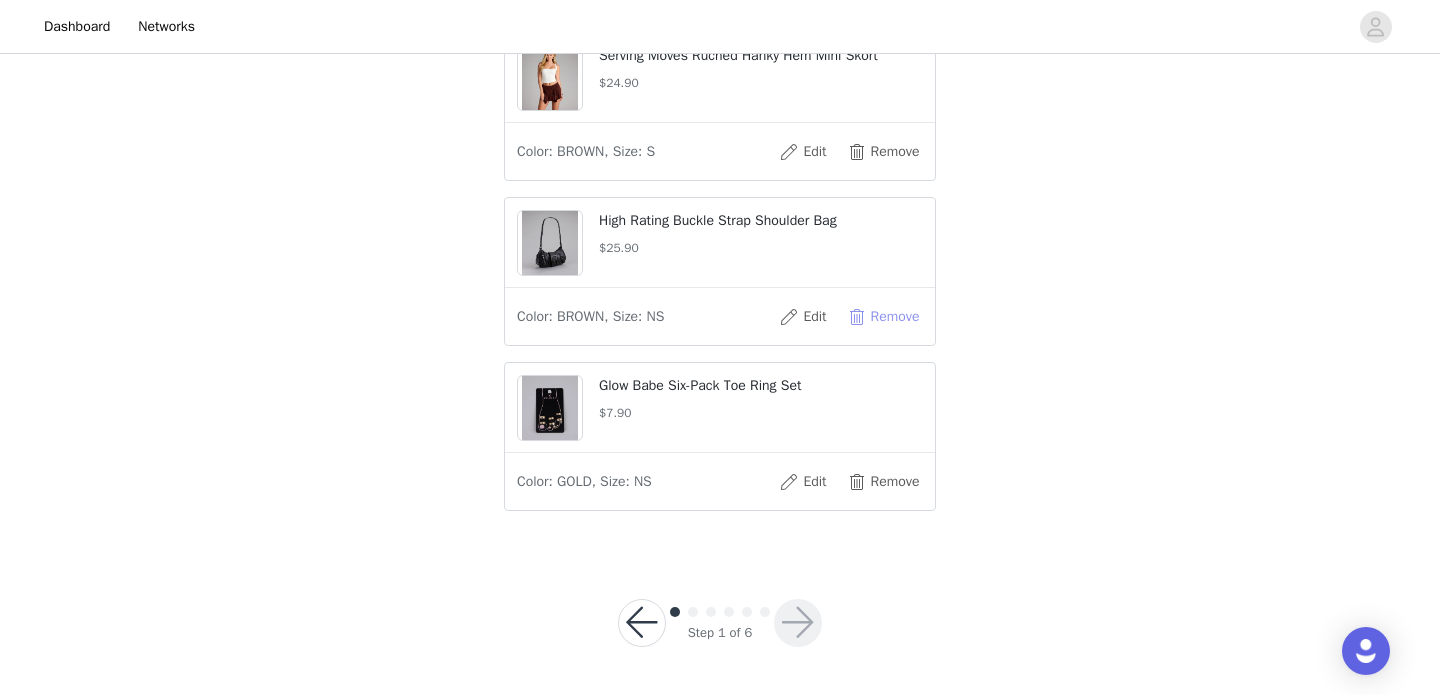 click on "Remove" at bounding box center (883, 317) 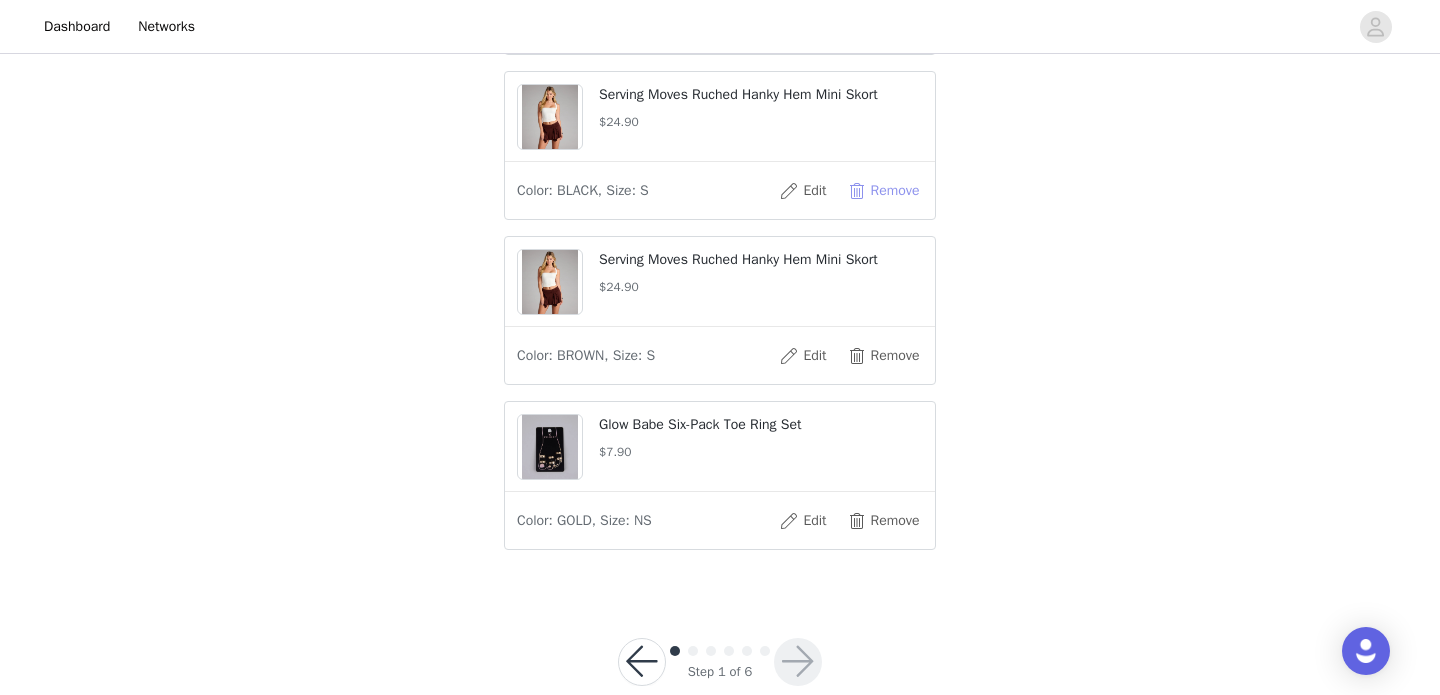 click on "Remove" at bounding box center [883, 191] 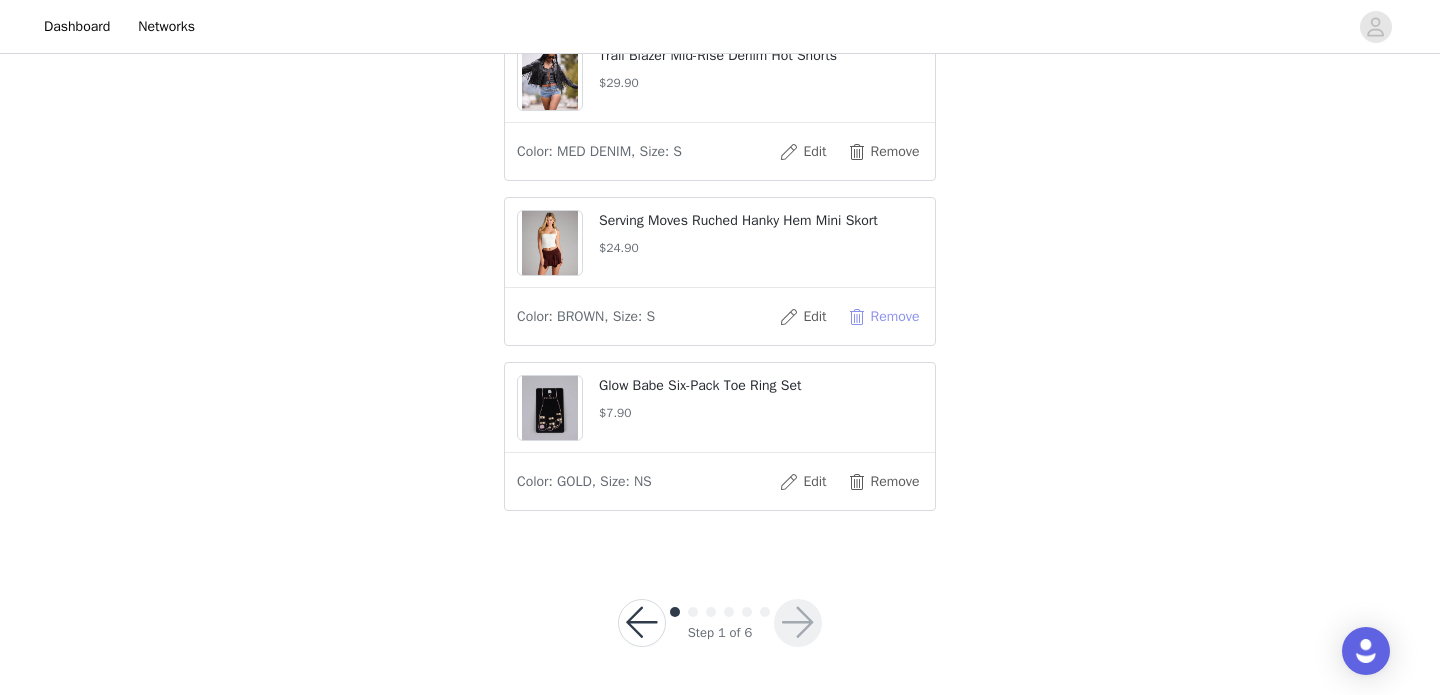 click on "Remove" at bounding box center (883, 317) 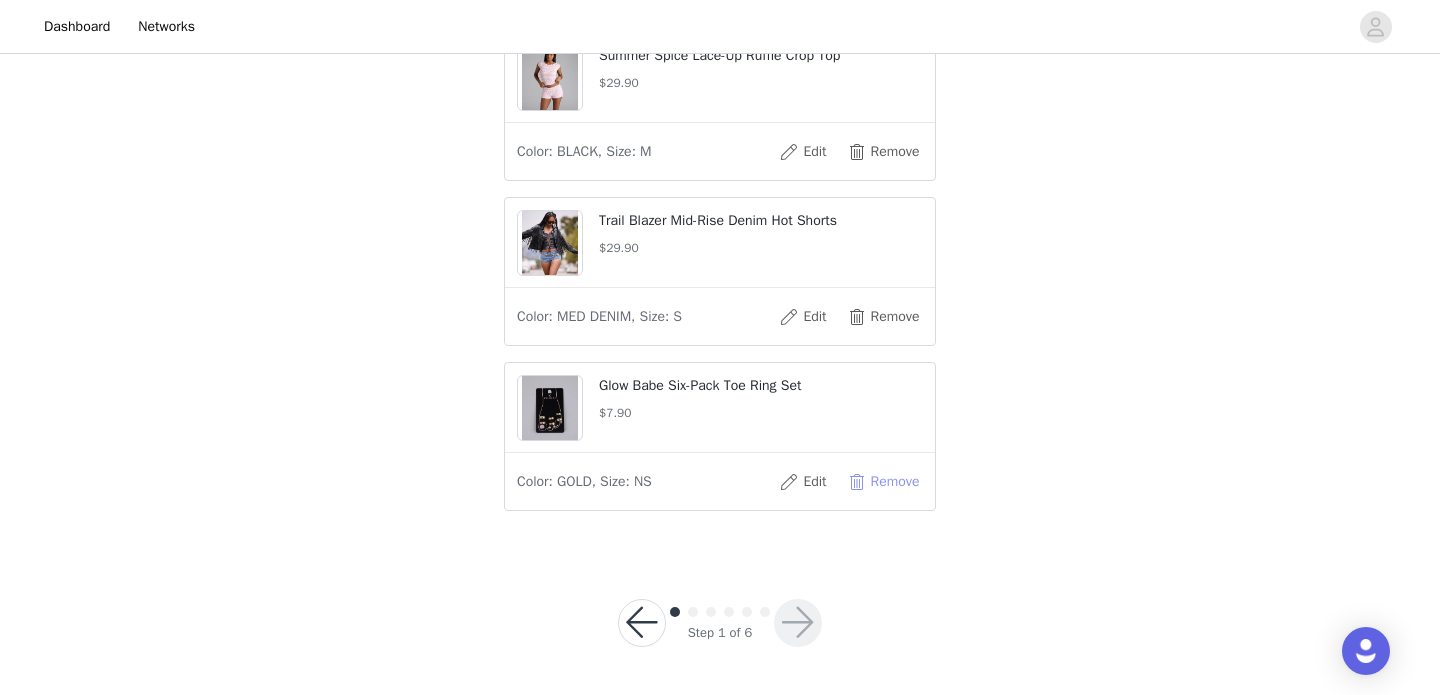 scroll, scrollTop: 1869, scrollLeft: 0, axis: vertical 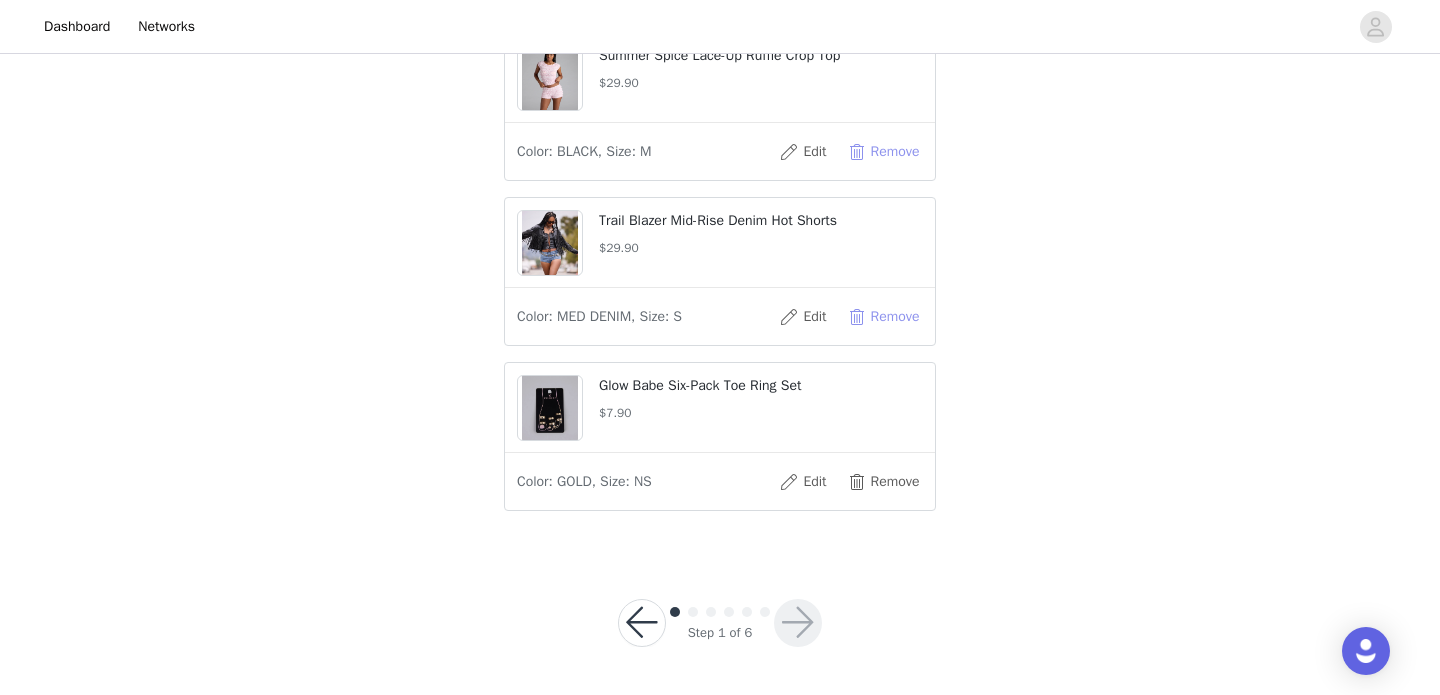 click on "Remove" at bounding box center [883, 317] 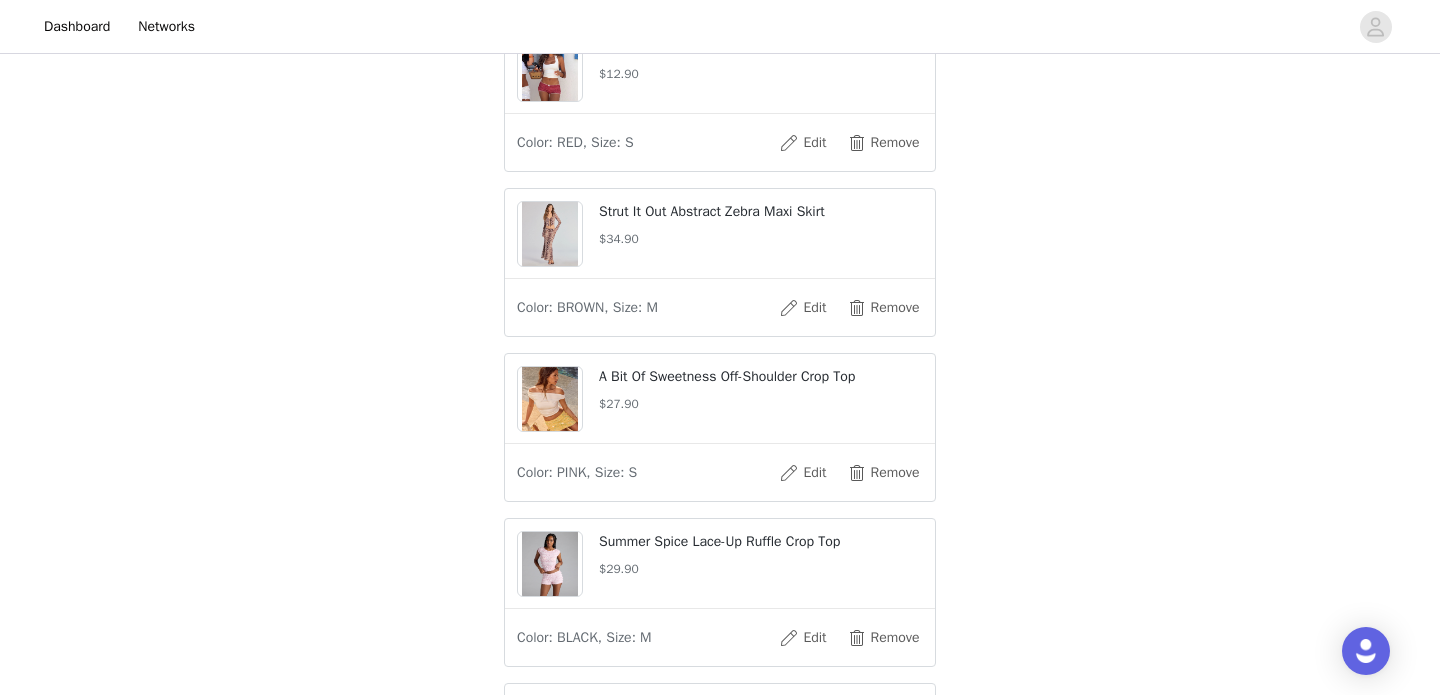 scroll, scrollTop: 1601, scrollLeft: 0, axis: vertical 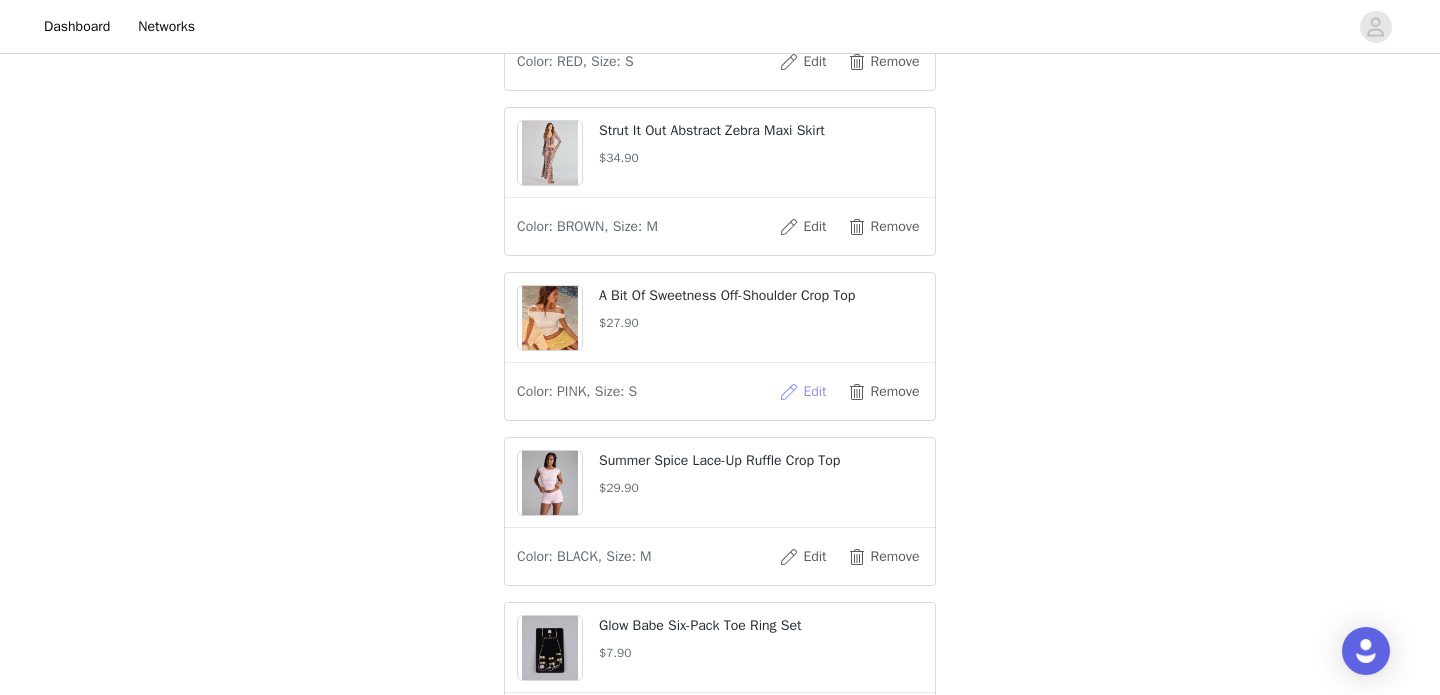 click on "Edit" at bounding box center (803, 392) 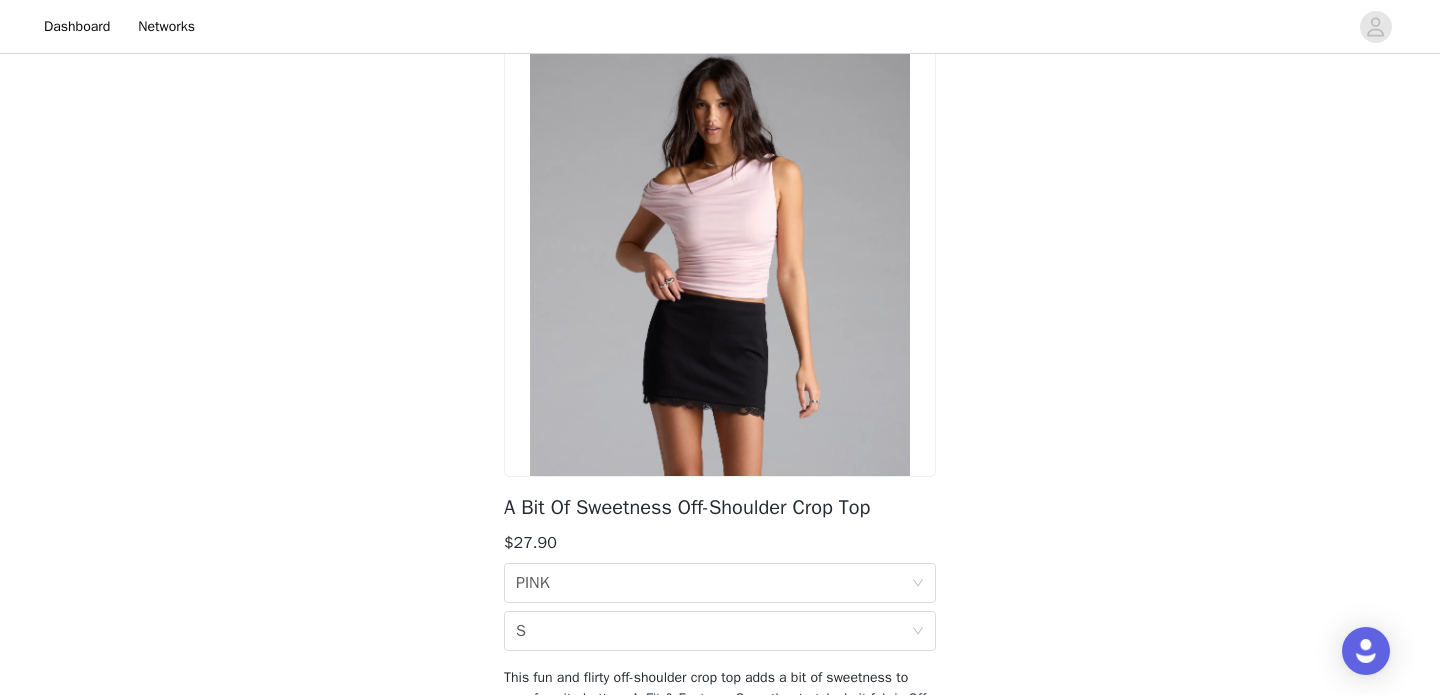 scroll, scrollTop: 162, scrollLeft: 0, axis: vertical 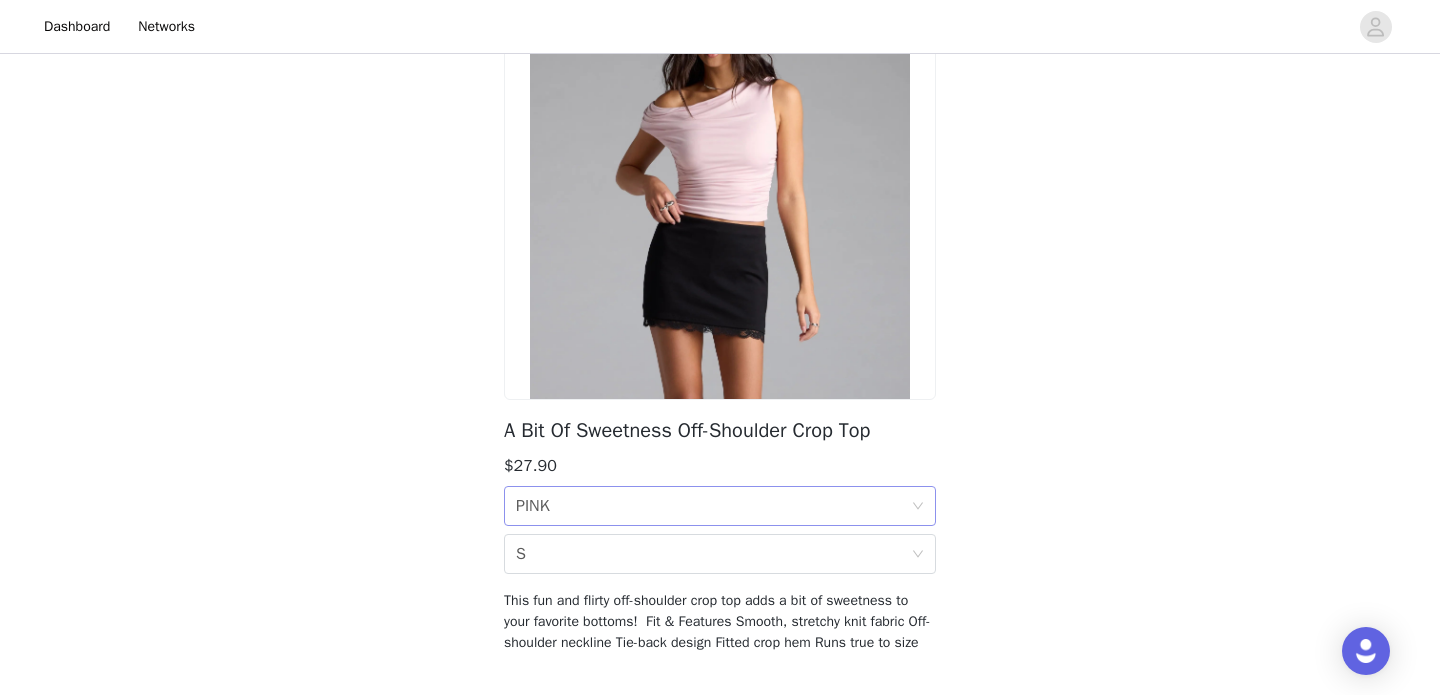 click on "Color PINK" at bounding box center [713, 506] 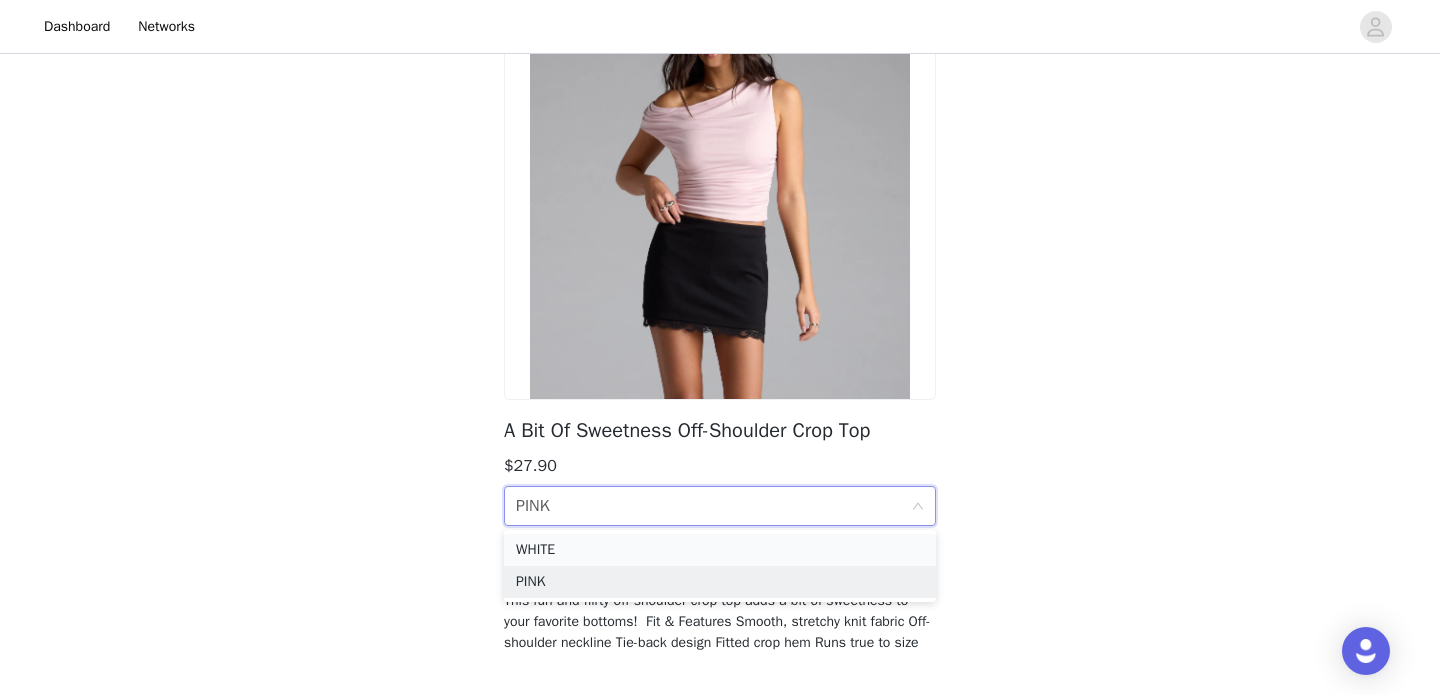click on "WHITE" at bounding box center [720, 550] 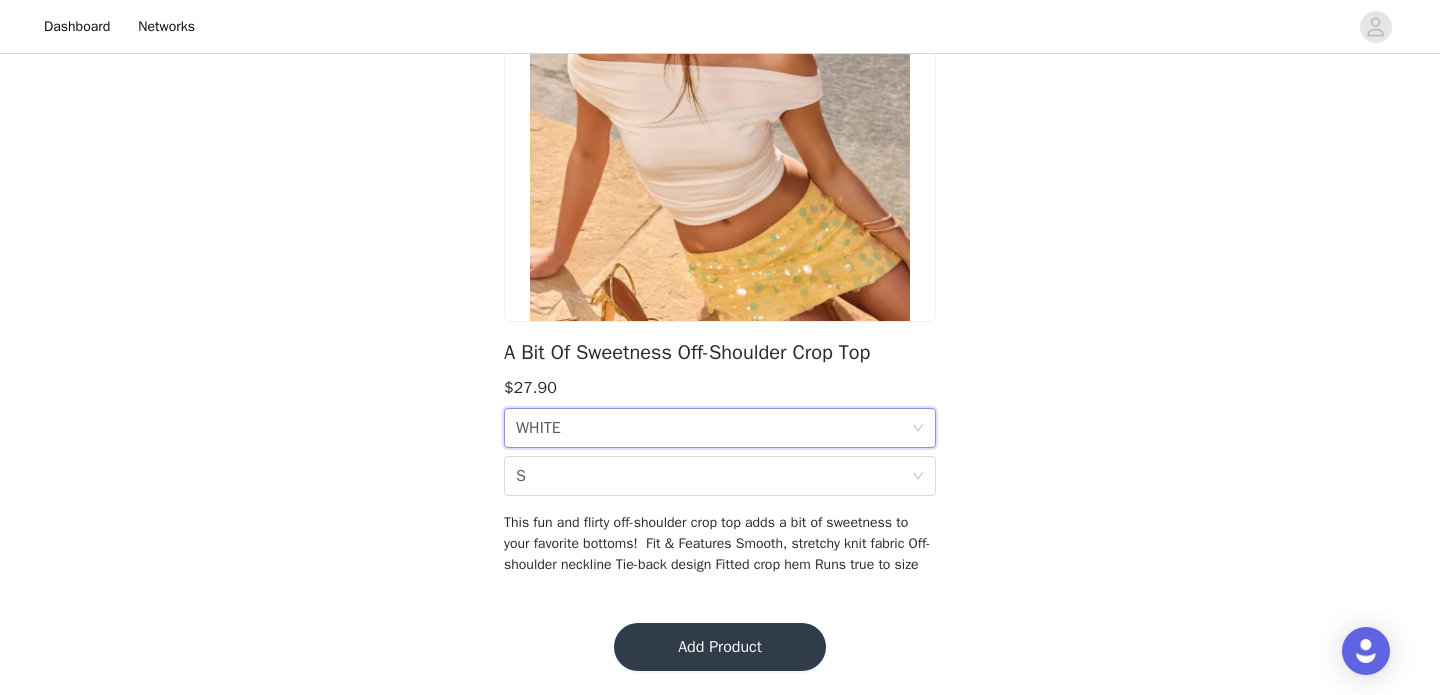 scroll, scrollTop: 261, scrollLeft: 0, axis: vertical 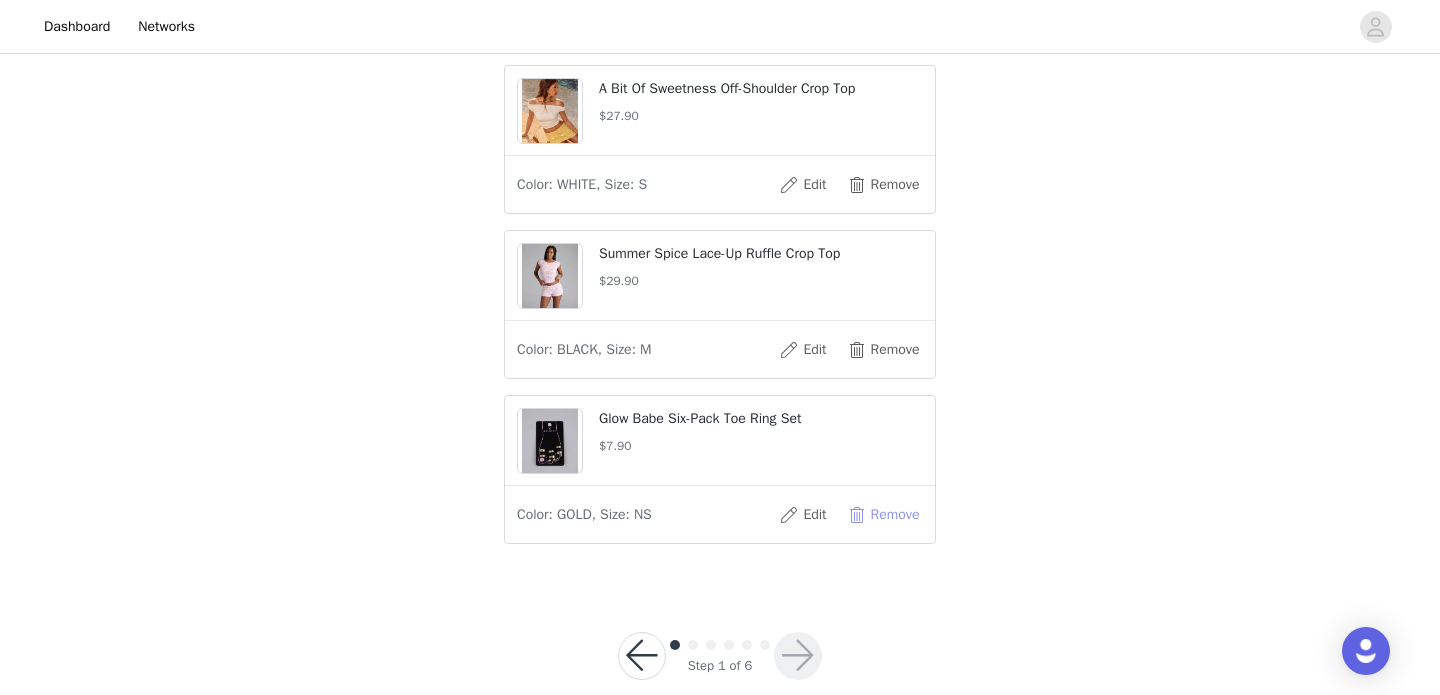 click on "Remove" at bounding box center (883, 515) 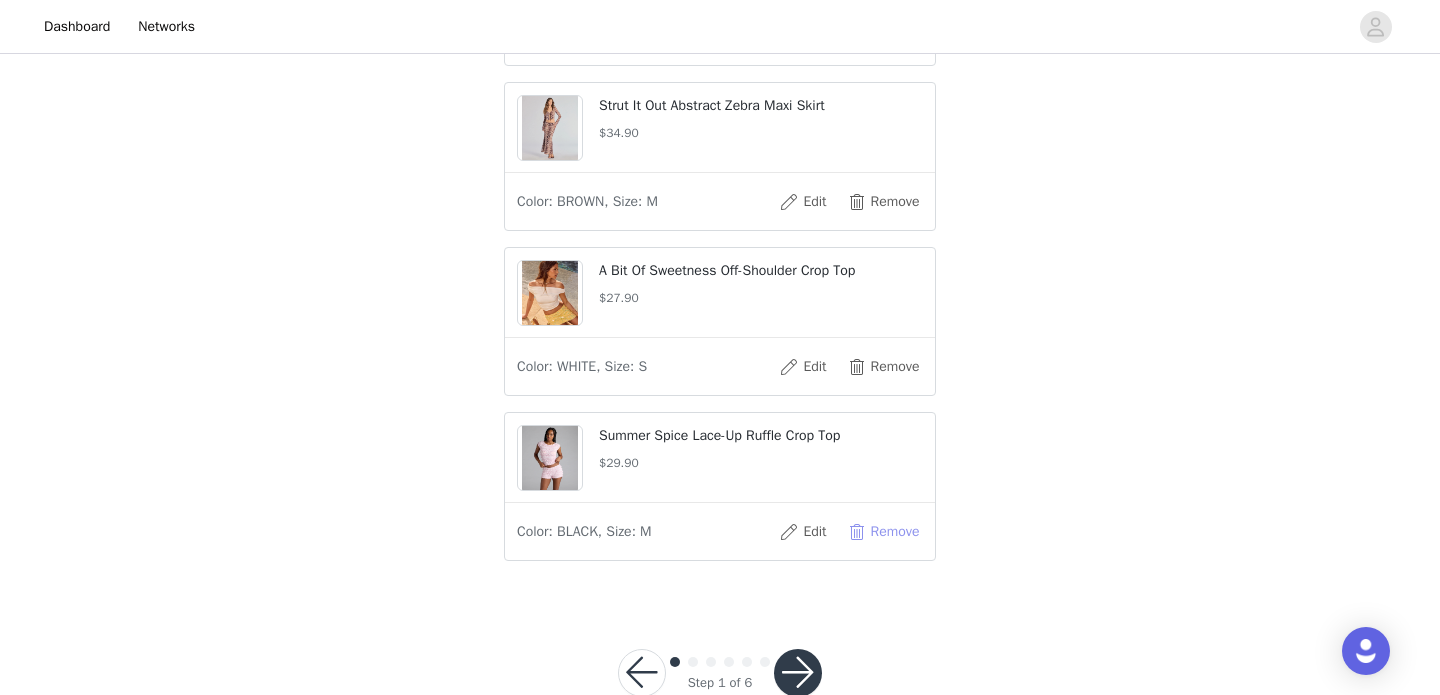 scroll, scrollTop: 1447, scrollLeft: 0, axis: vertical 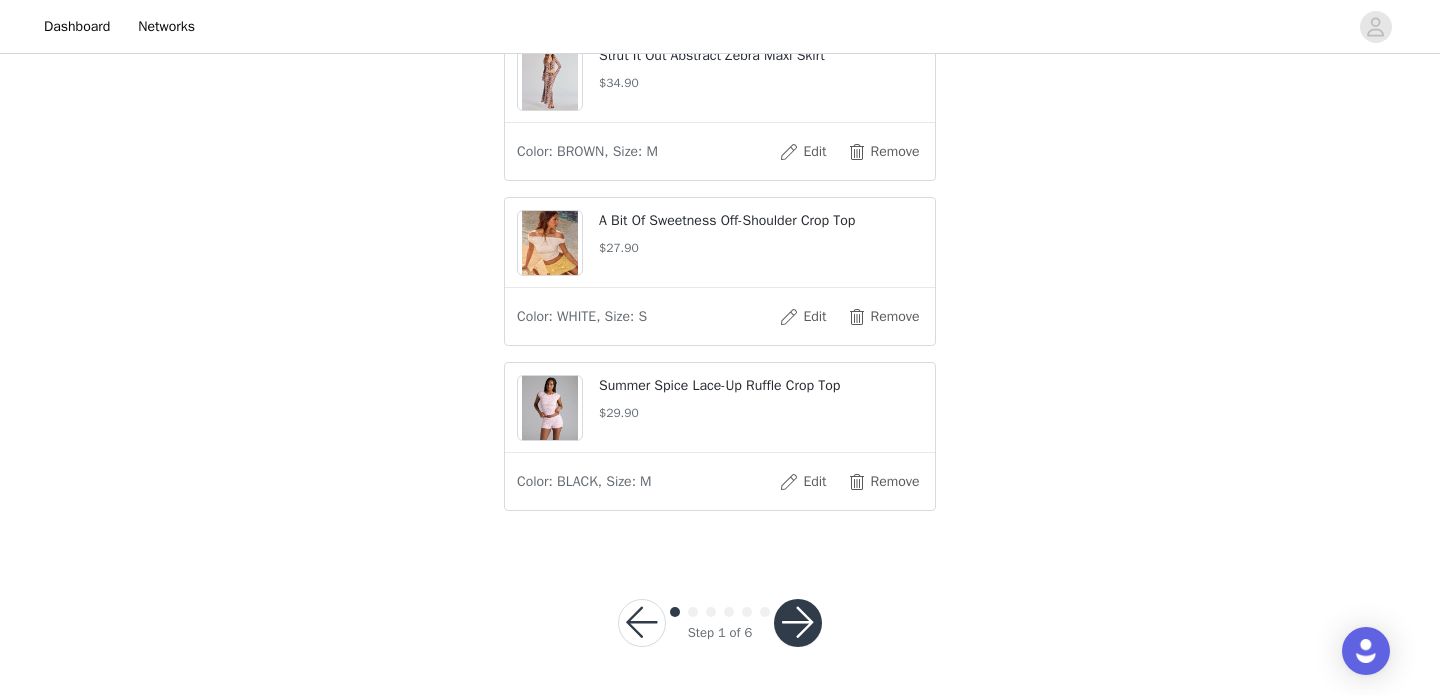click at bounding box center [798, 623] 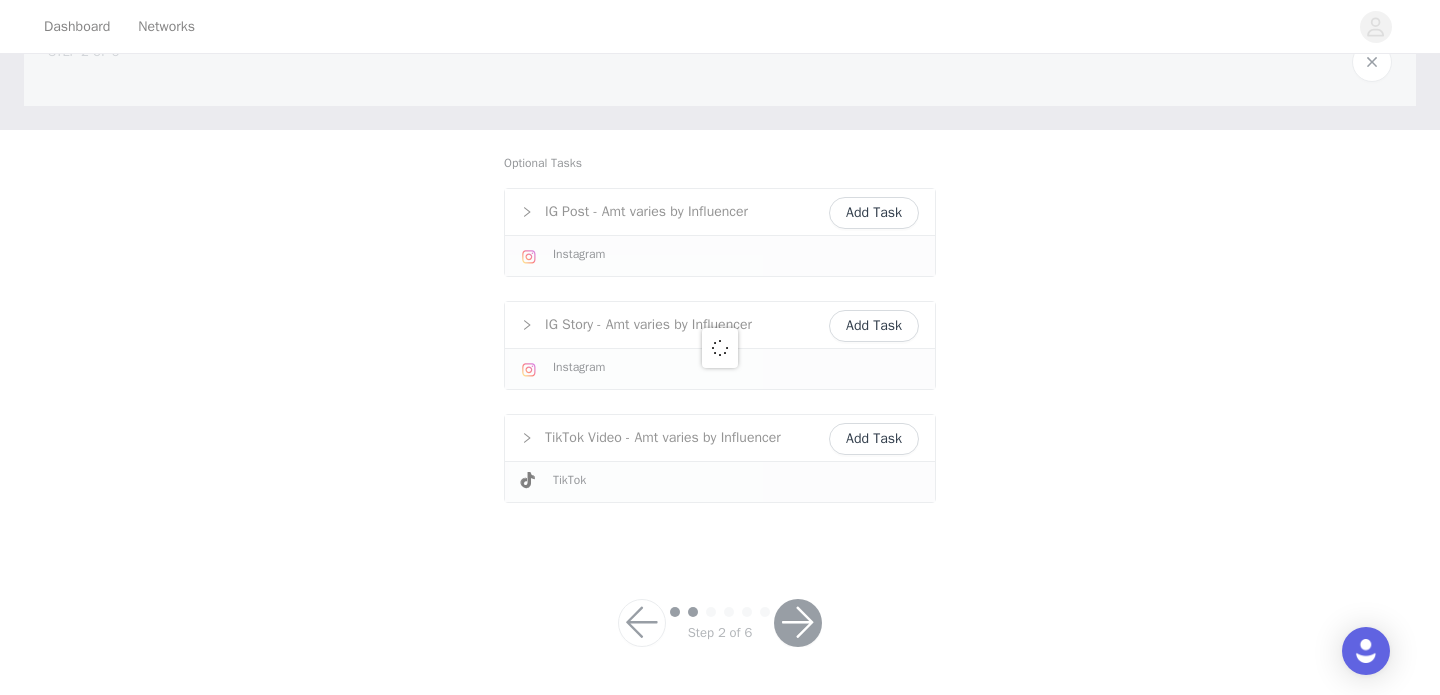 scroll, scrollTop: 311, scrollLeft: 0, axis: vertical 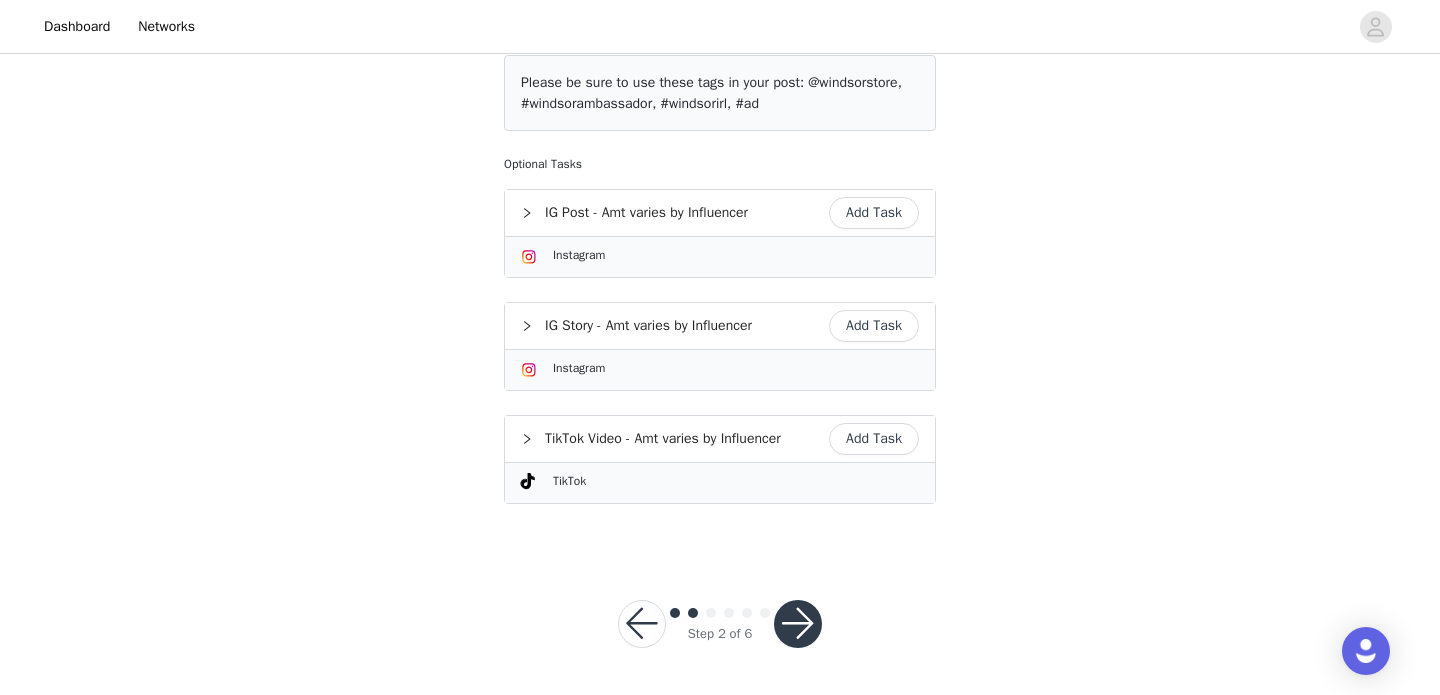 click on "Add Task" at bounding box center (874, 213) 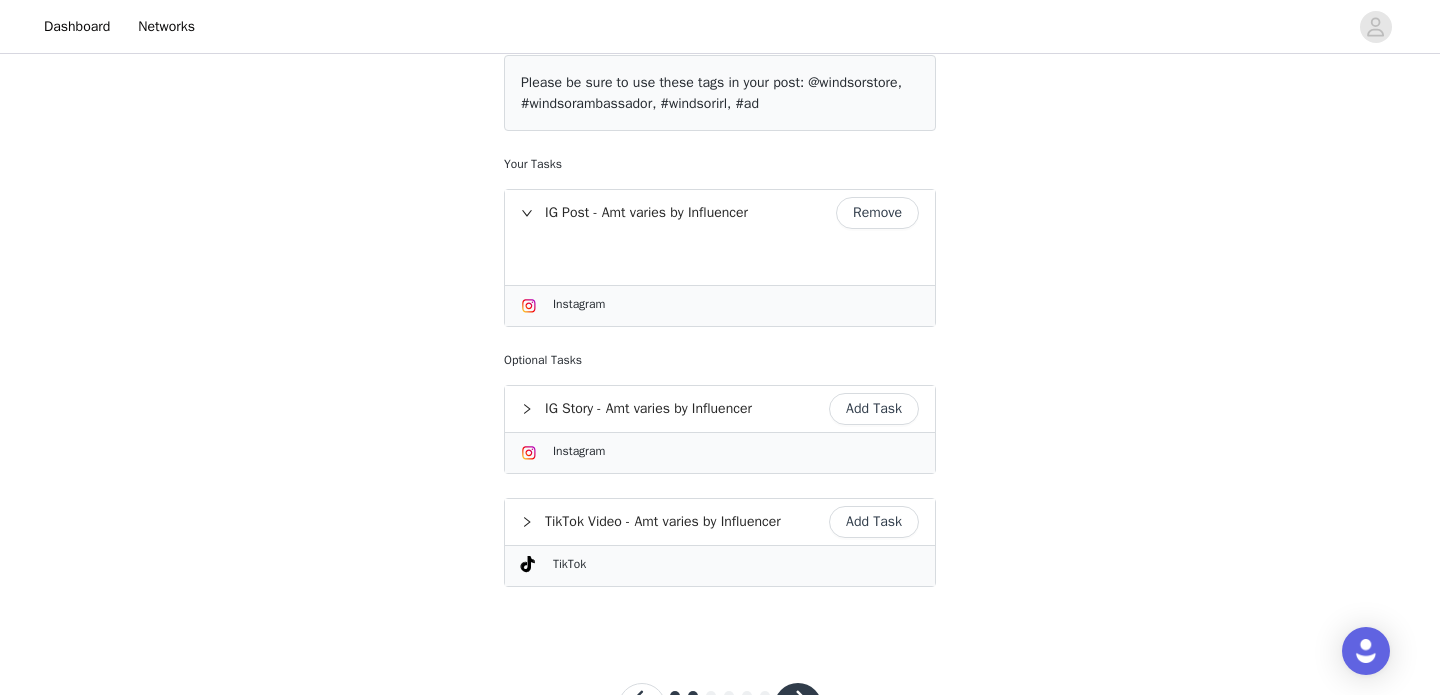 click on "These are the tasks you're required to complete as part of this campaign.
Please be sure to use these tags in your post:
@windsorstore, #windsorambassador, #windsorirl, #ad   Your Tasks     Remove   IG Post - Amt varies by Influencer            Instagram       Optional Tasks   Add Task   IG Story - Amt varies by Influencer       Instagram     Add Task   TikTok Video  - Amt varies by Influencer       TikTok" at bounding box center [720, 304] 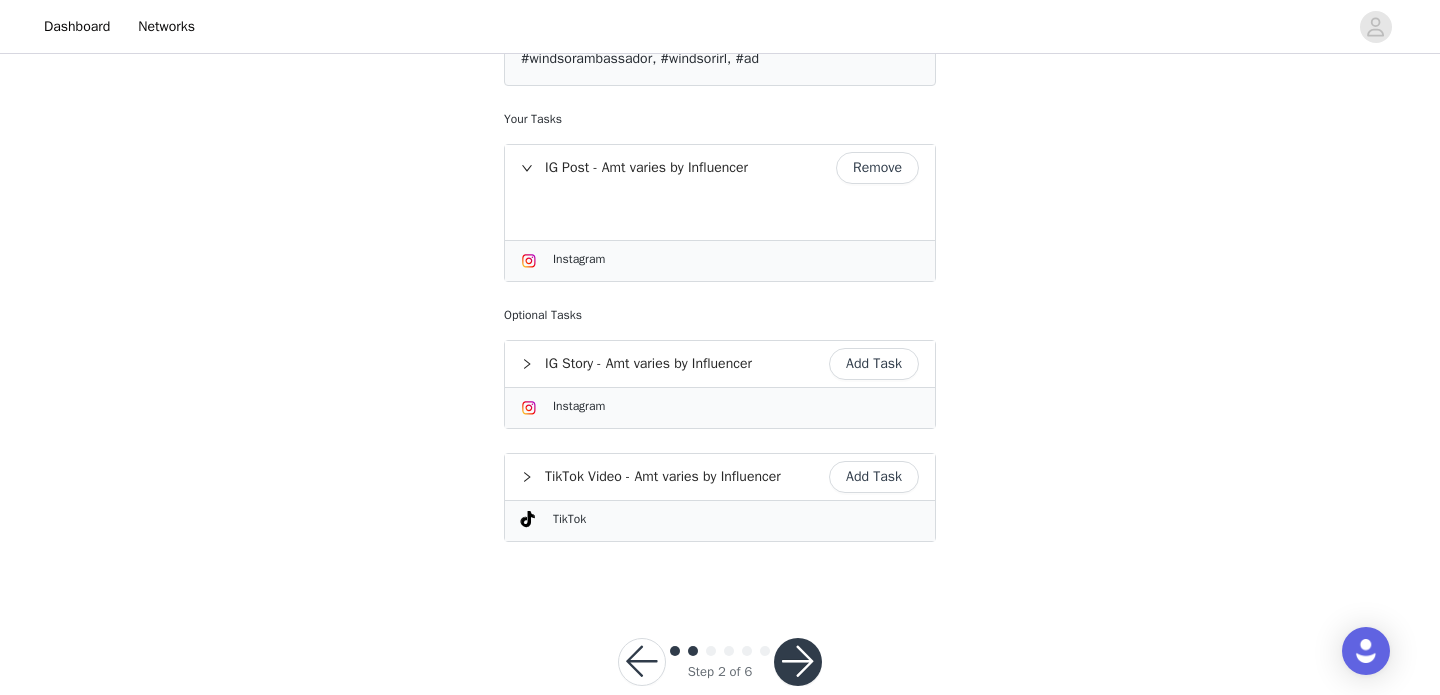 scroll, scrollTop: 304, scrollLeft: 0, axis: vertical 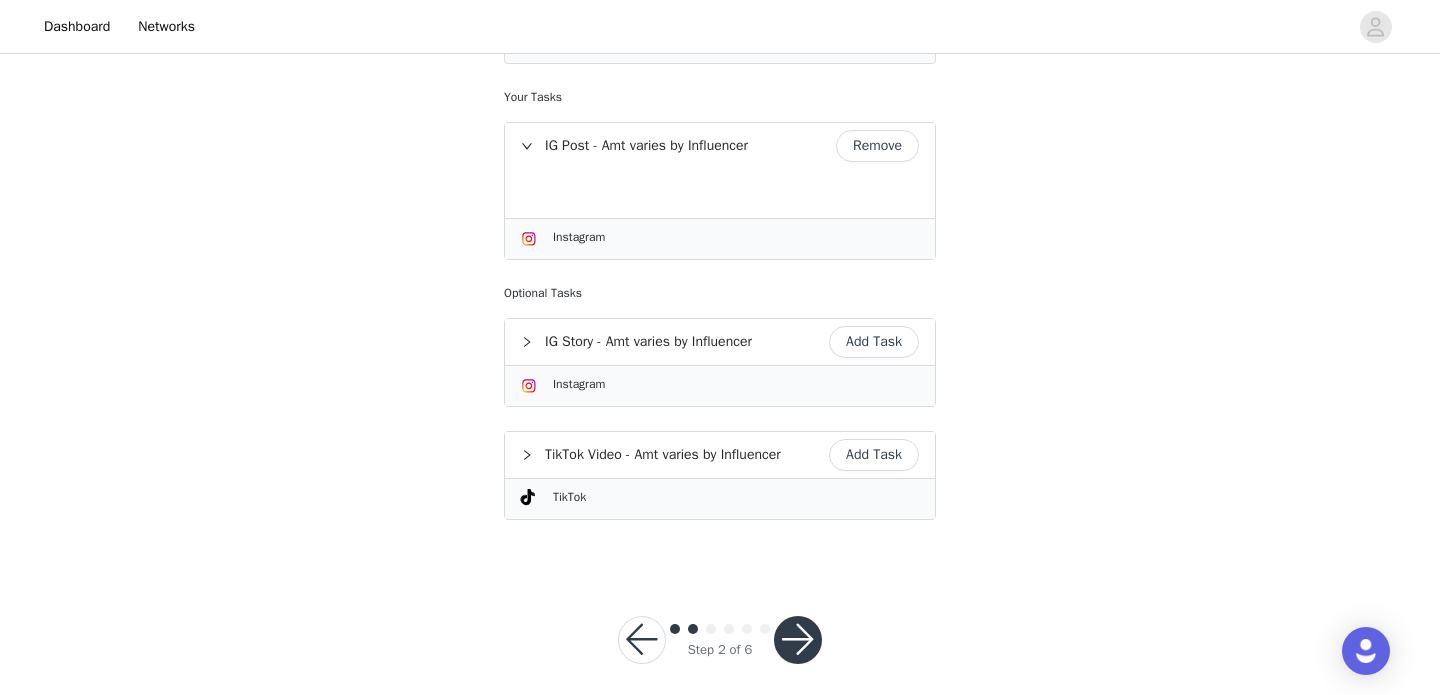 click at bounding box center (798, 640) 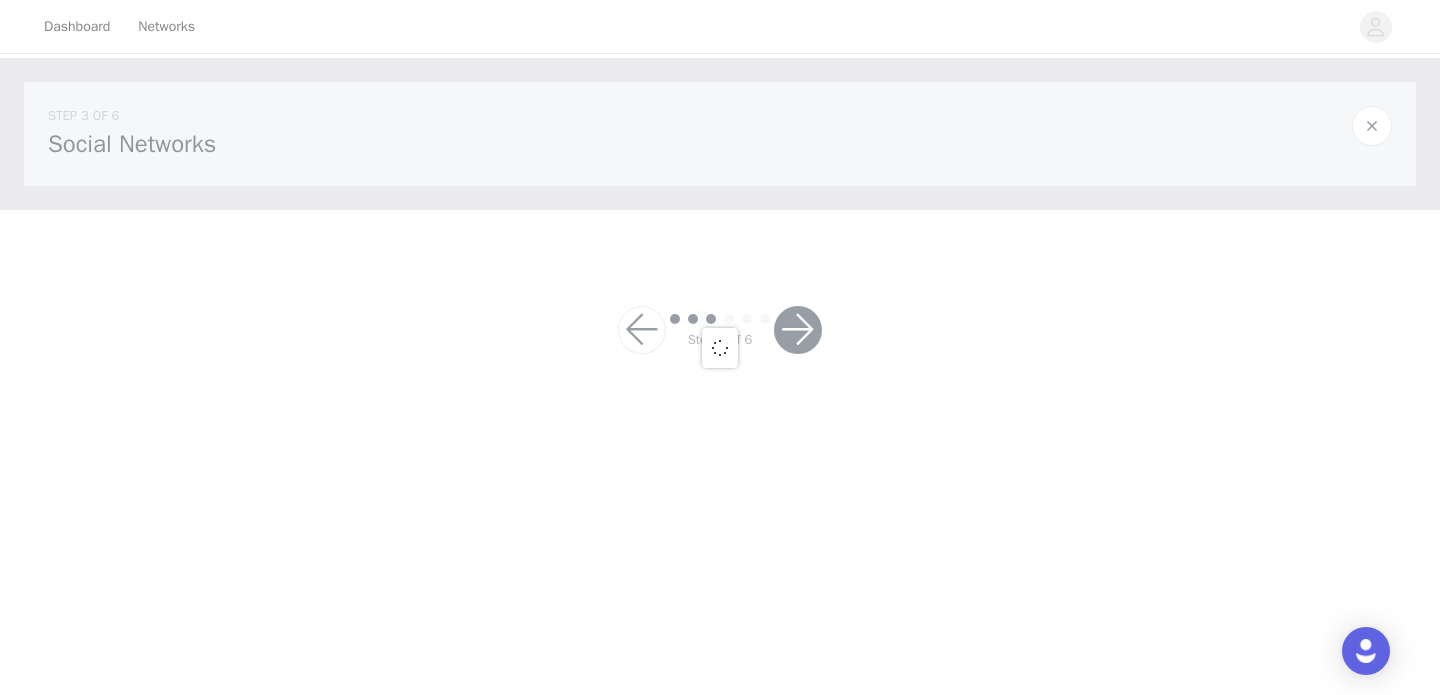 scroll, scrollTop: 0, scrollLeft: 0, axis: both 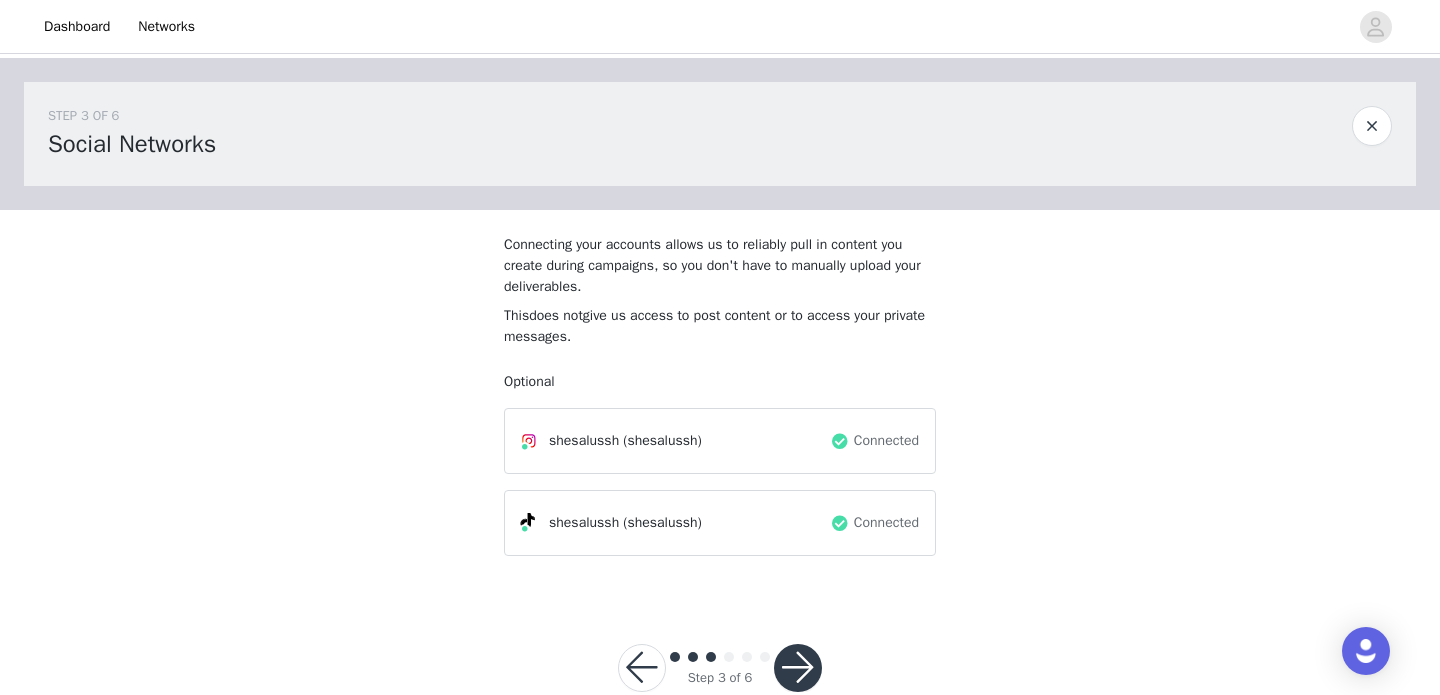 click at bounding box center (798, 668) 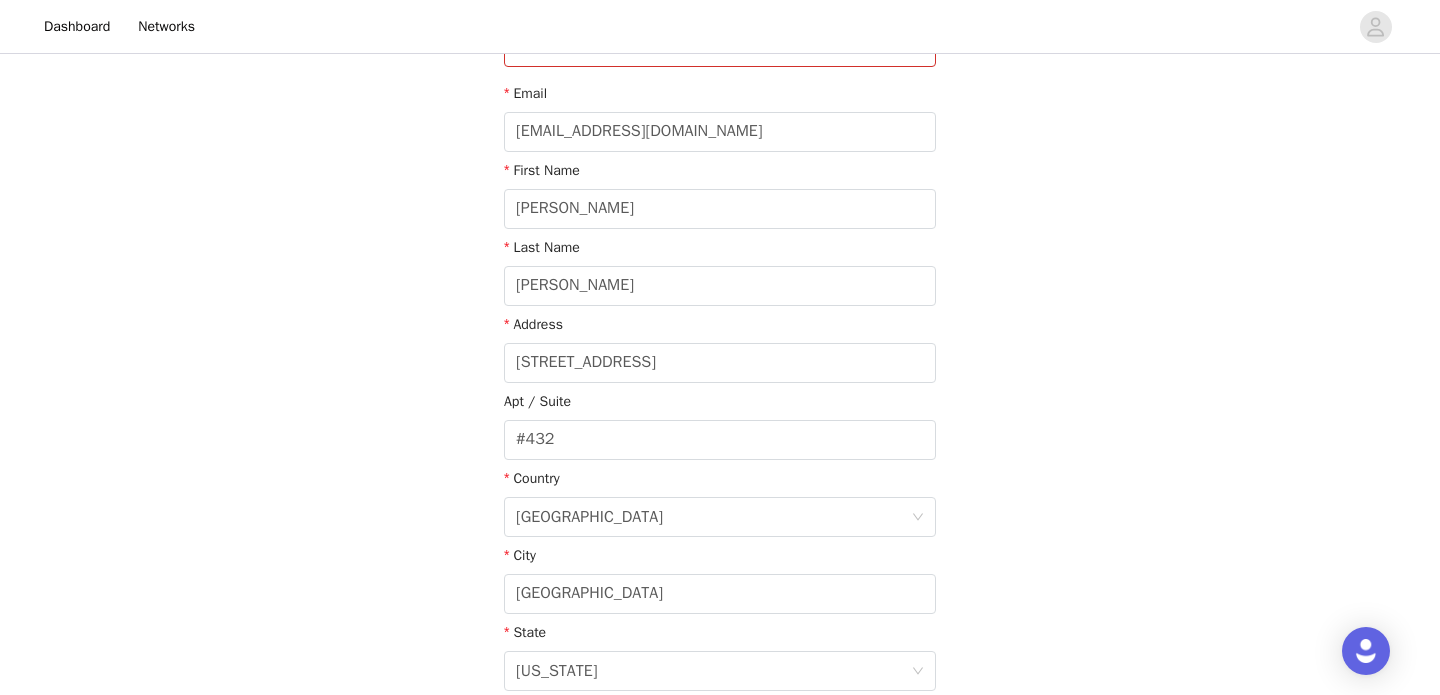 scroll, scrollTop: 539, scrollLeft: 0, axis: vertical 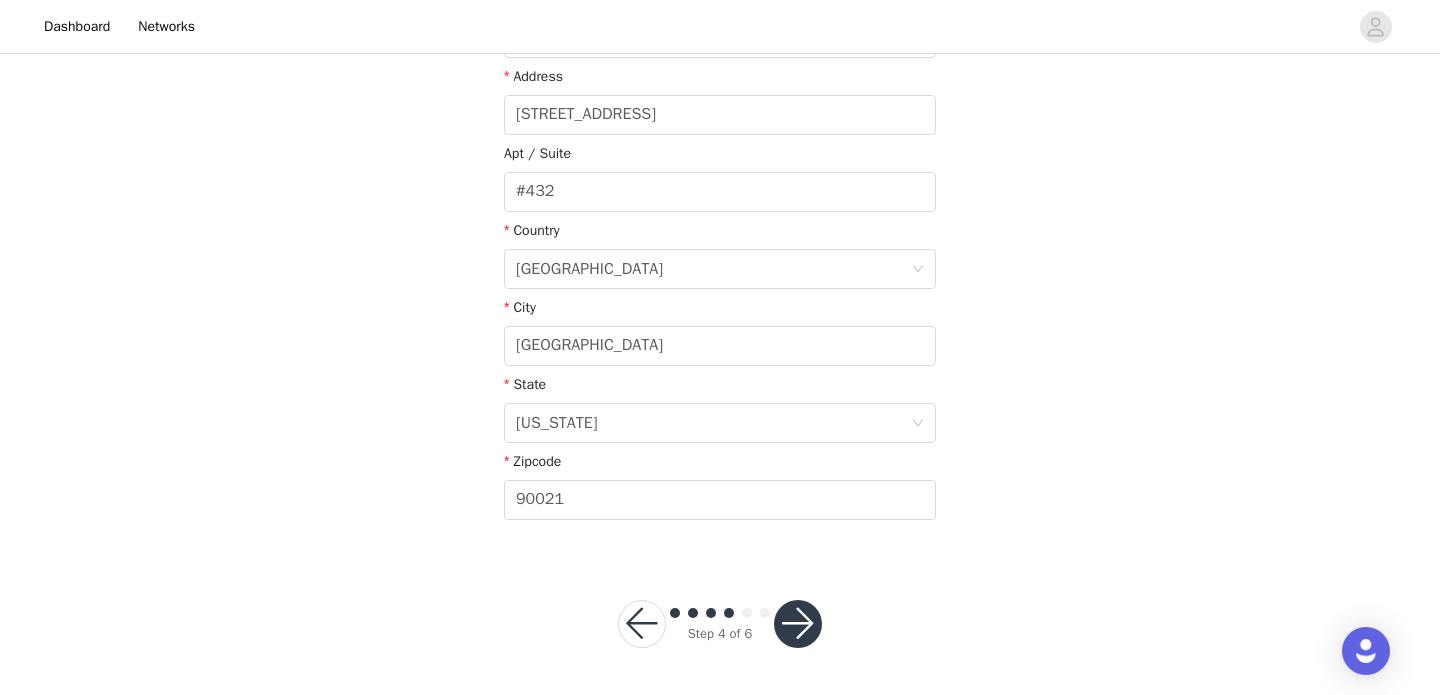 click at bounding box center [798, 624] 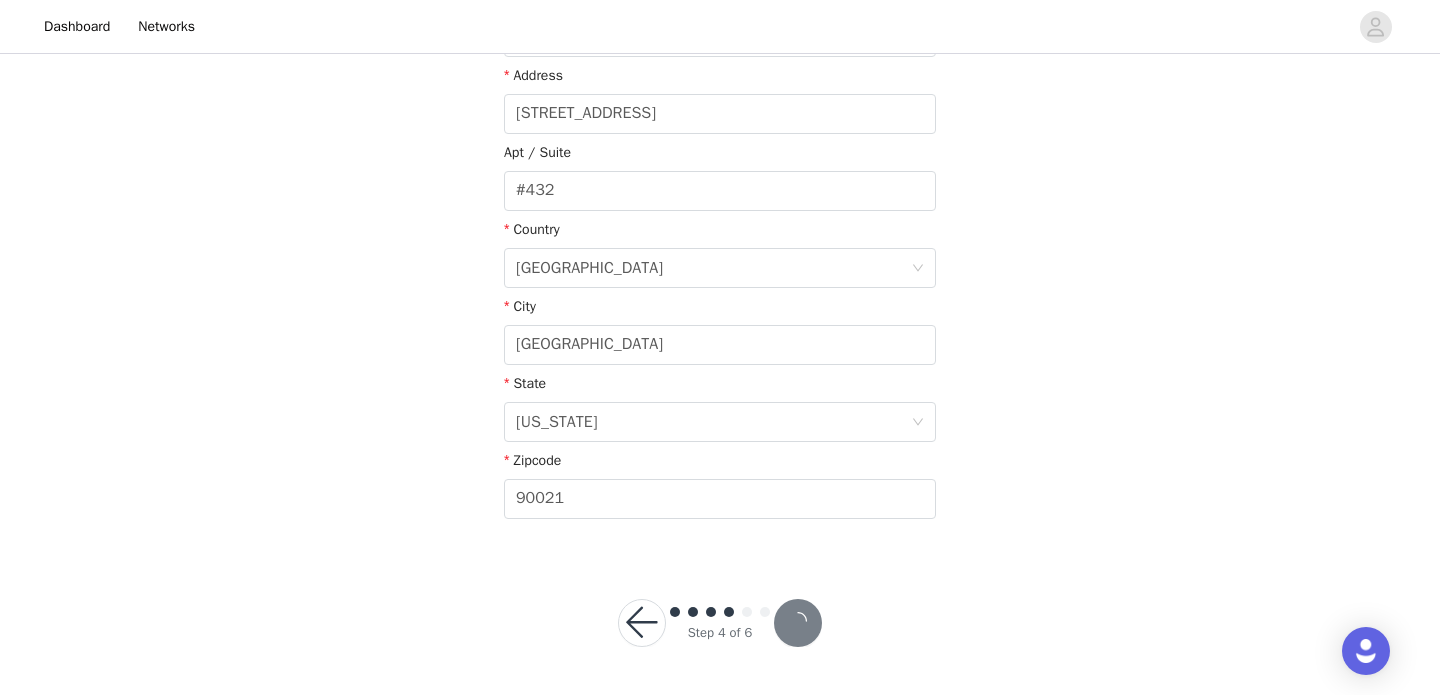scroll, scrollTop: 465, scrollLeft: 0, axis: vertical 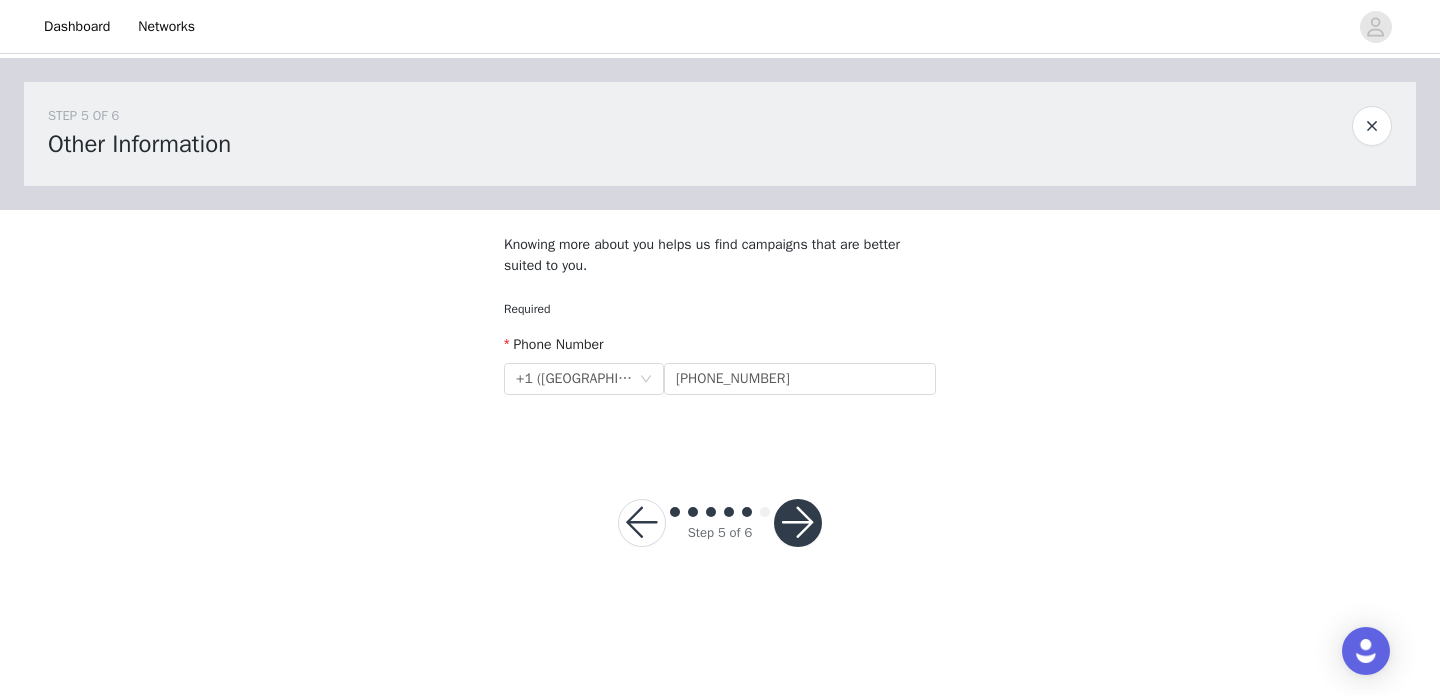 click at bounding box center (798, 523) 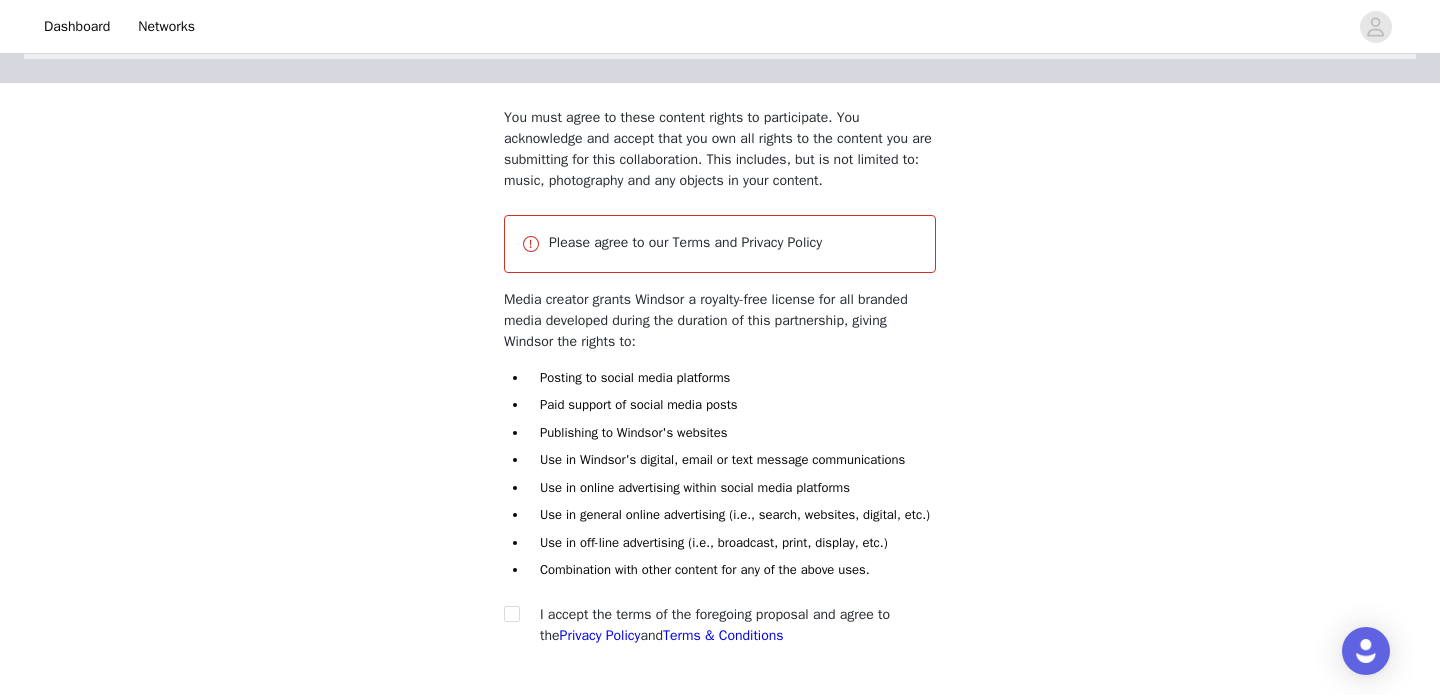 scroll, scrollTop: 297, scrollLeft: 0, axis: vertical 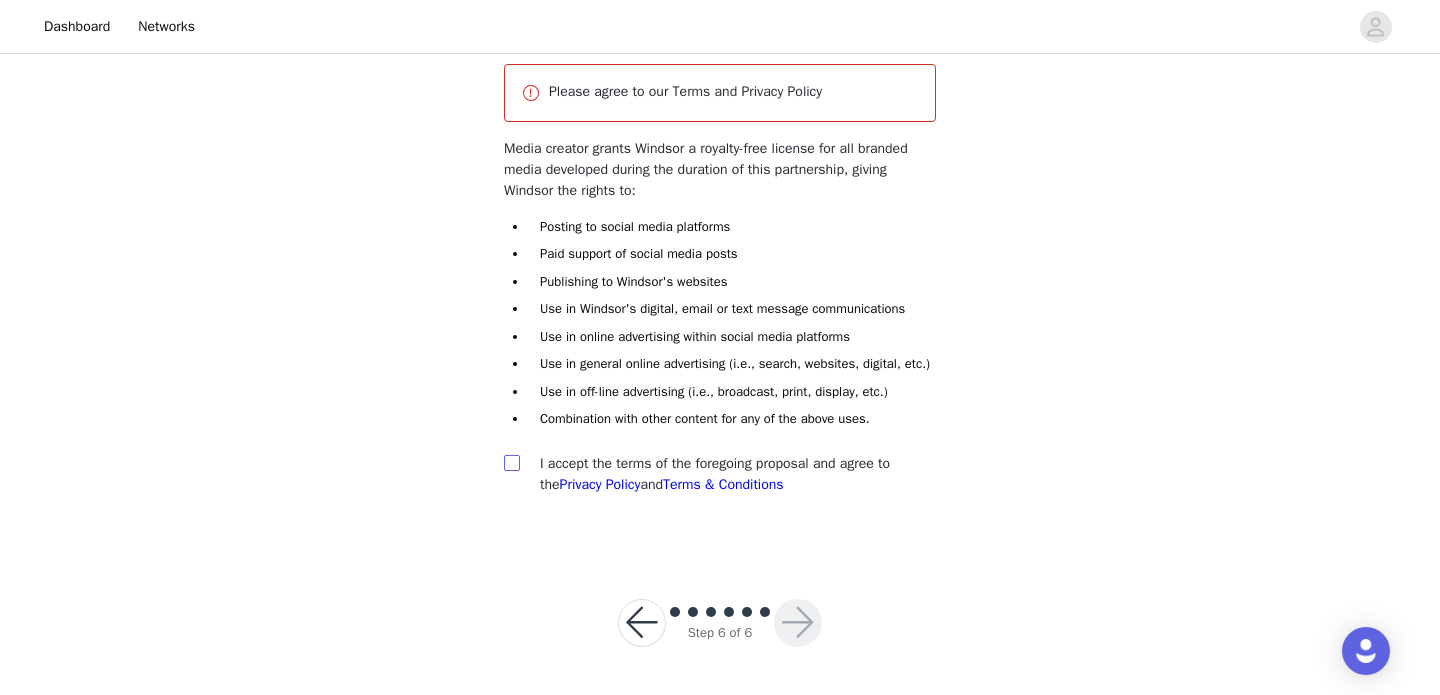 click at bounding box center [512, 463] 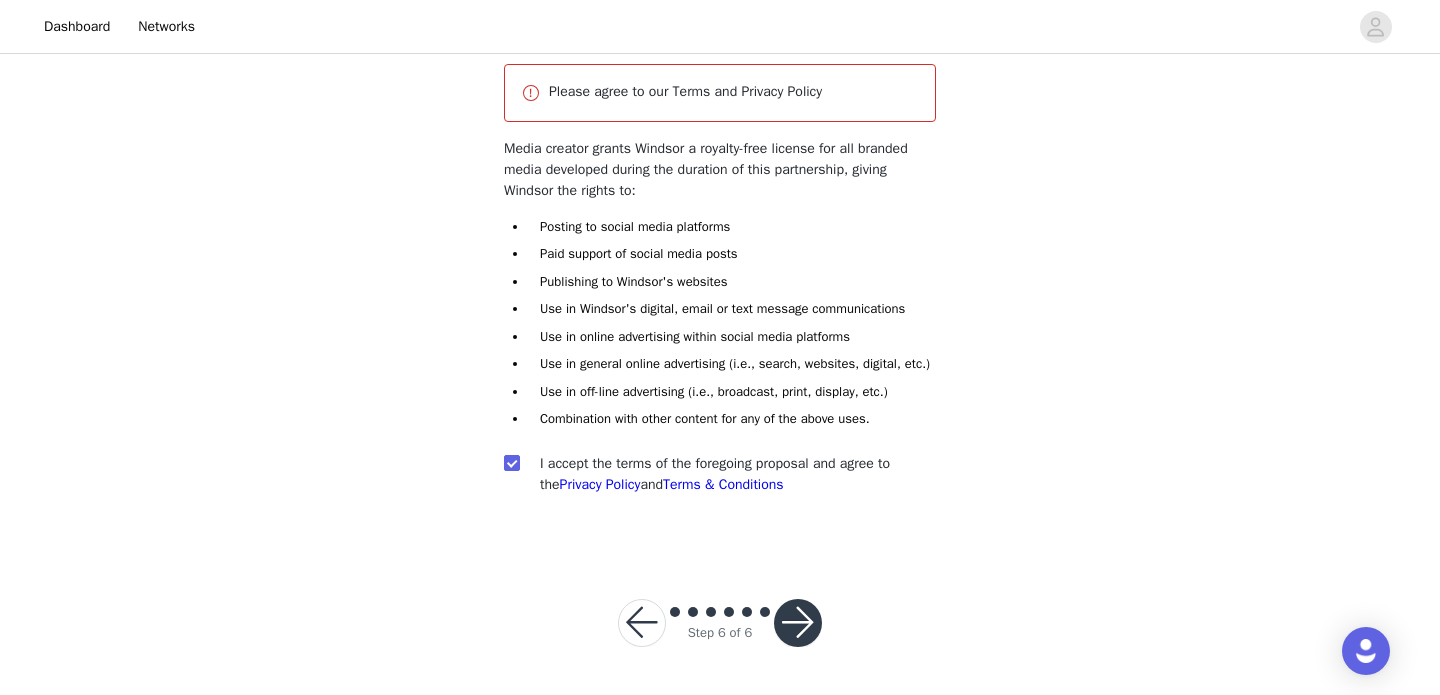 click at bounding box center (798, 623) 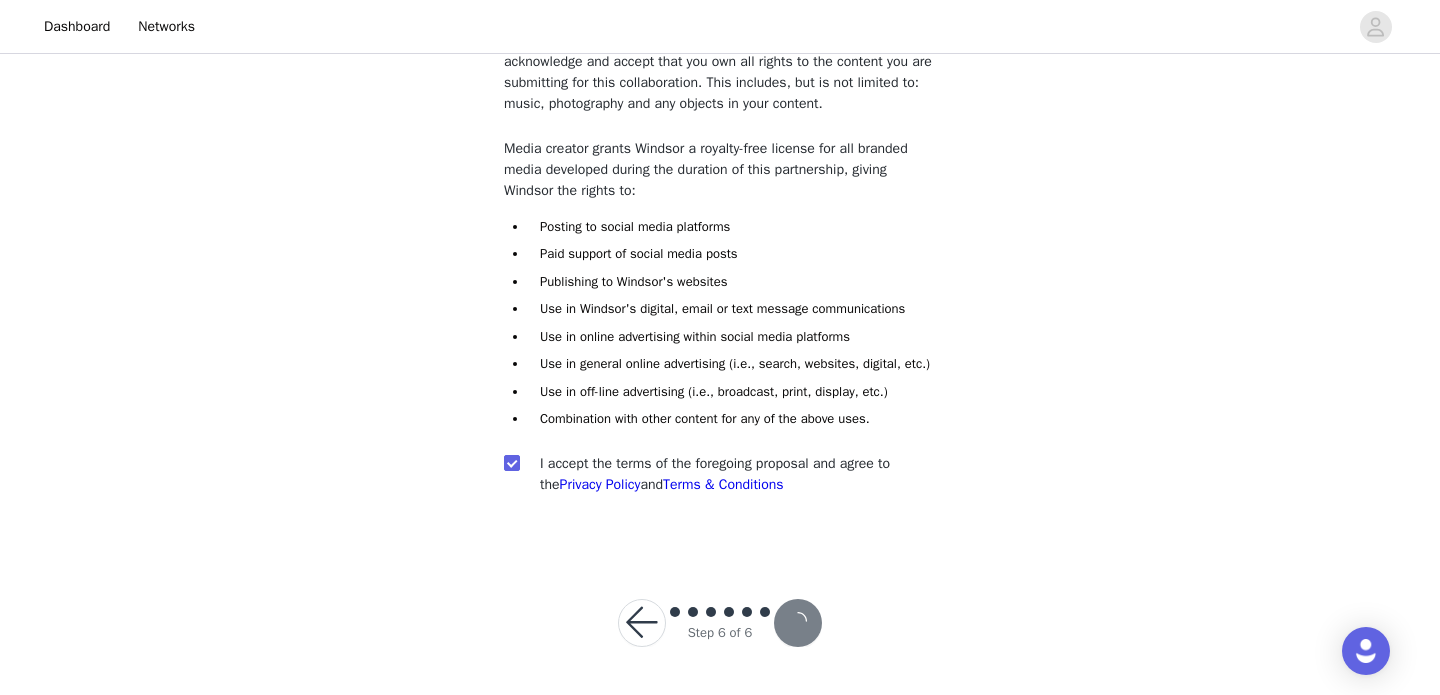 scroll, scrollTop: 223, scrollLeft: 0, axis: vertical 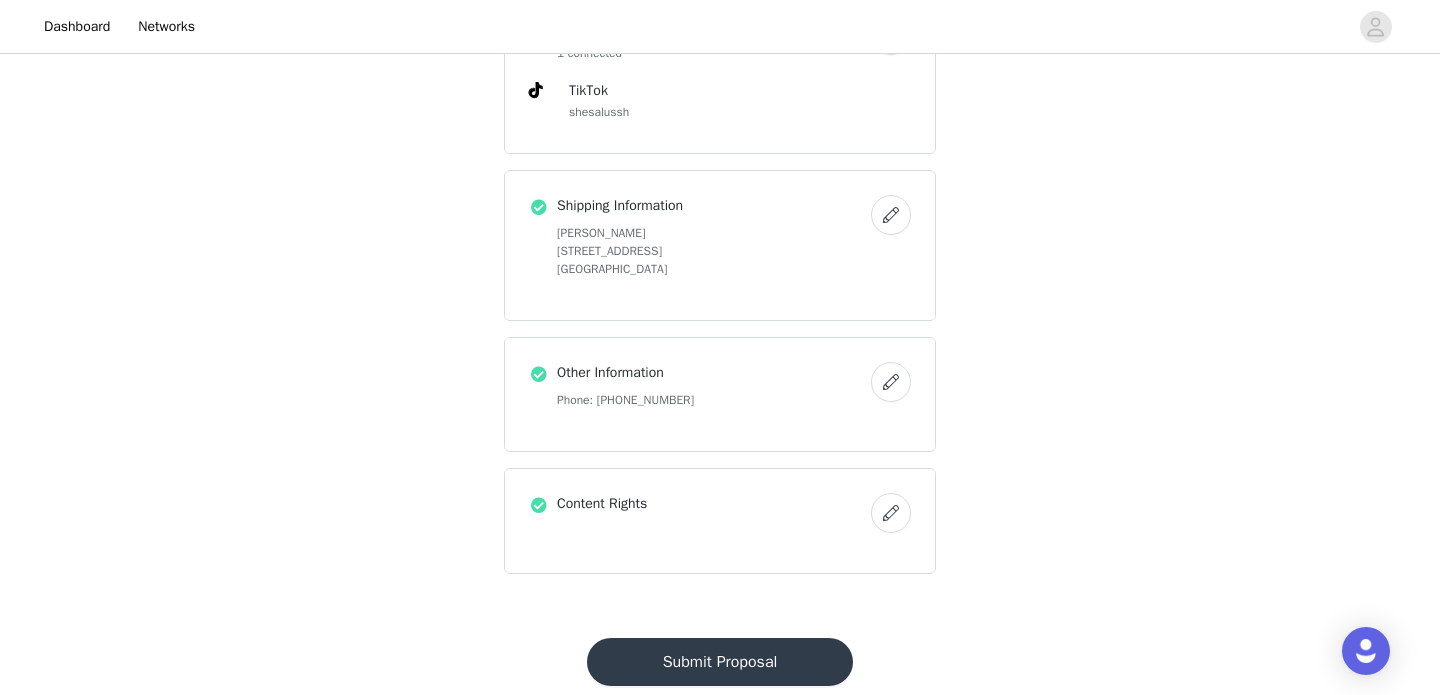 click on "Submit Proposal" at bounding box center (720, 662) 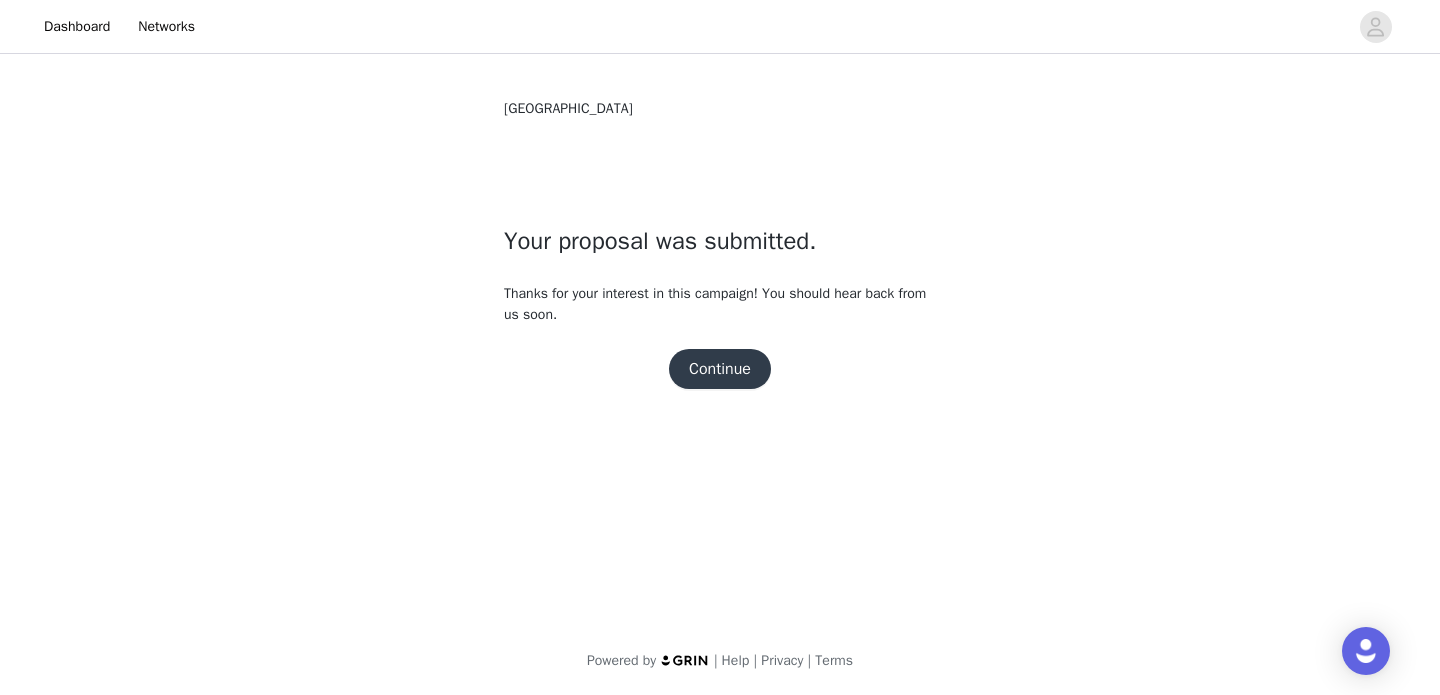 scroll, scrollTop: 0, scrollLeft: 0, axis: both 